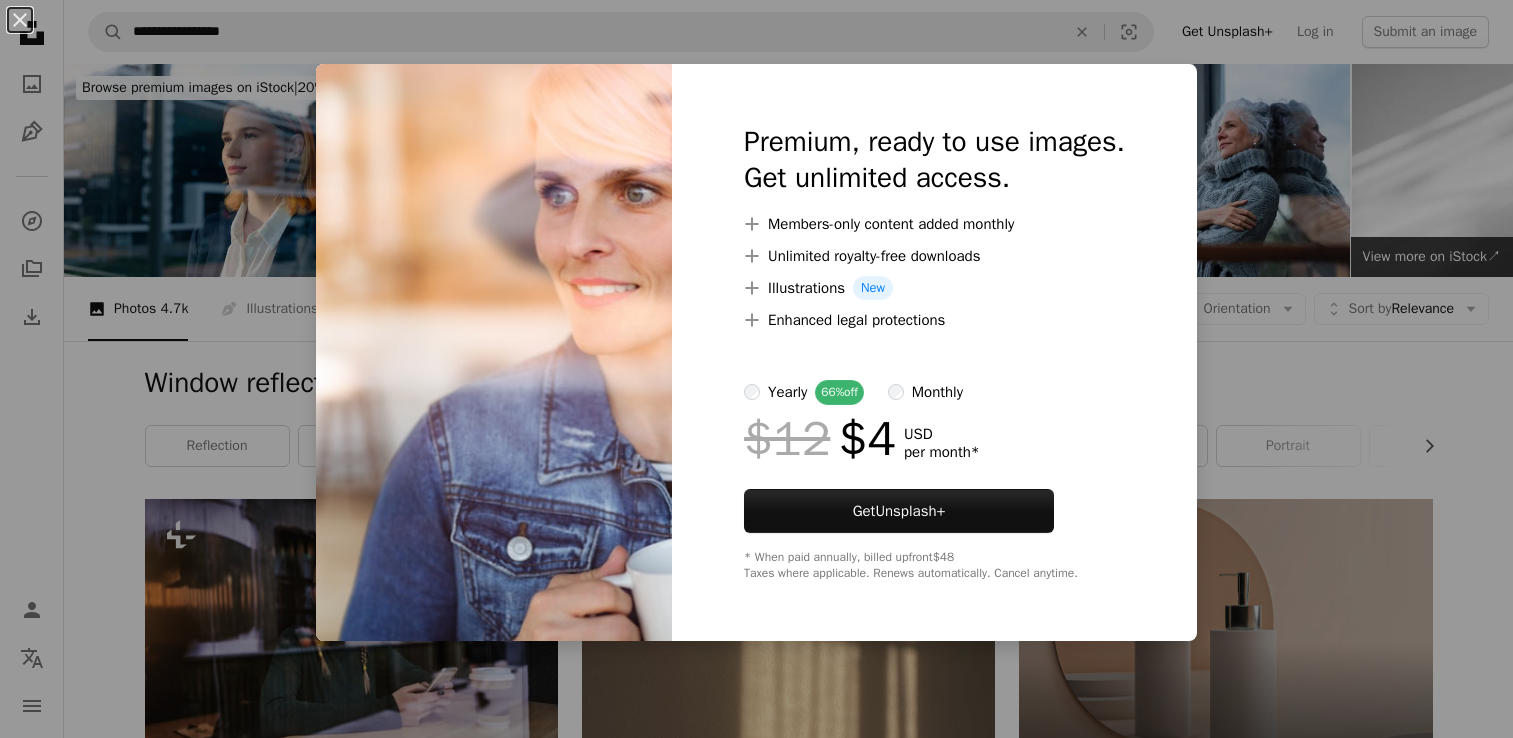 scroll, scrollTop: 400, scrollLeft: 0, axis: vertical 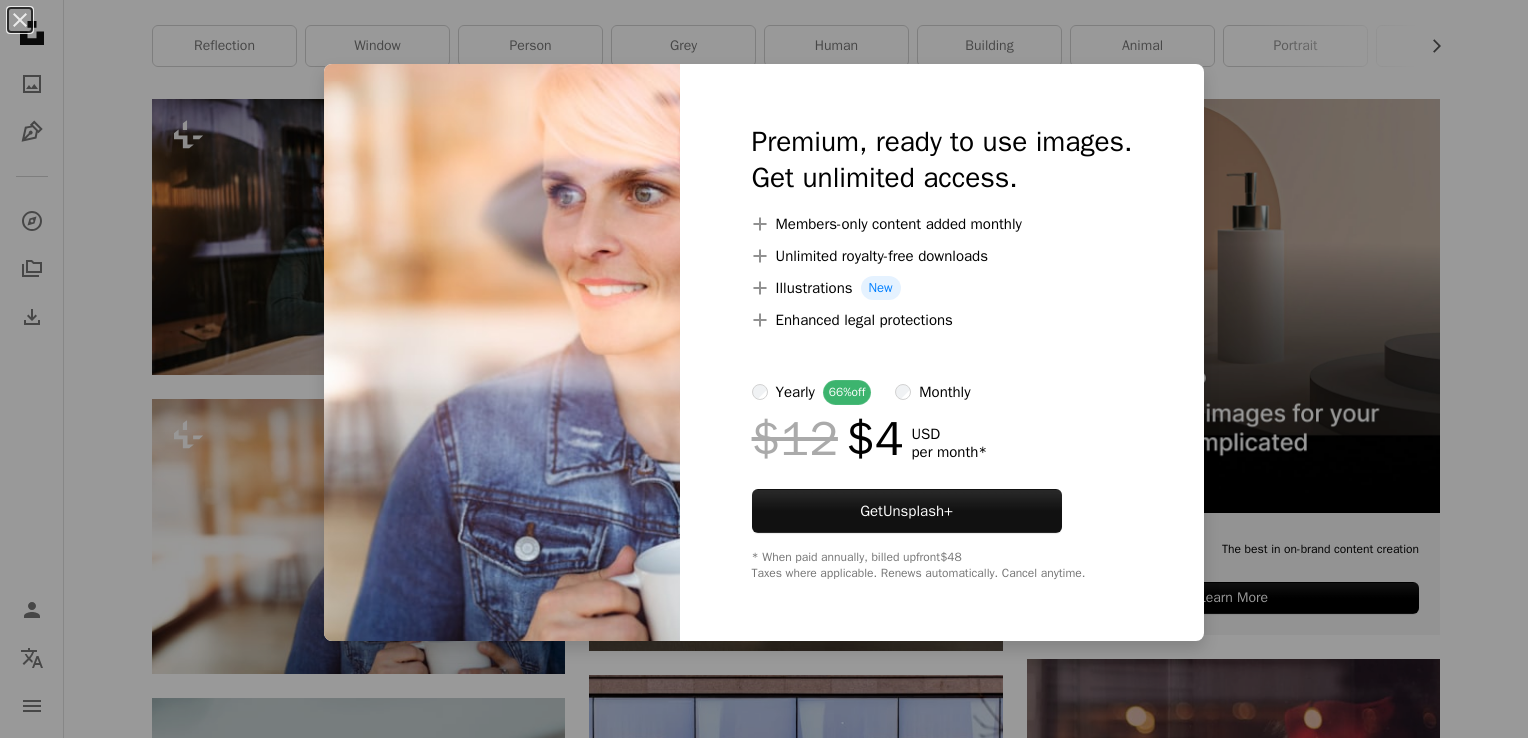 click on "An X shape Premium, ready to use images. Get unlimited access. A plus sign Members-only content added monthly A plus sign Unlimited royalty-free downloads A plus sign Illustrations  New A plus sign Enhanced legal protections yearly 66%  off monthly $12   $4 USD per month * Get  Unsplash+ * When paid annually, billed upfront  $48 Taxes where applicable. Renews automatically. Cancel anytime." at bounding box center (764, 369) 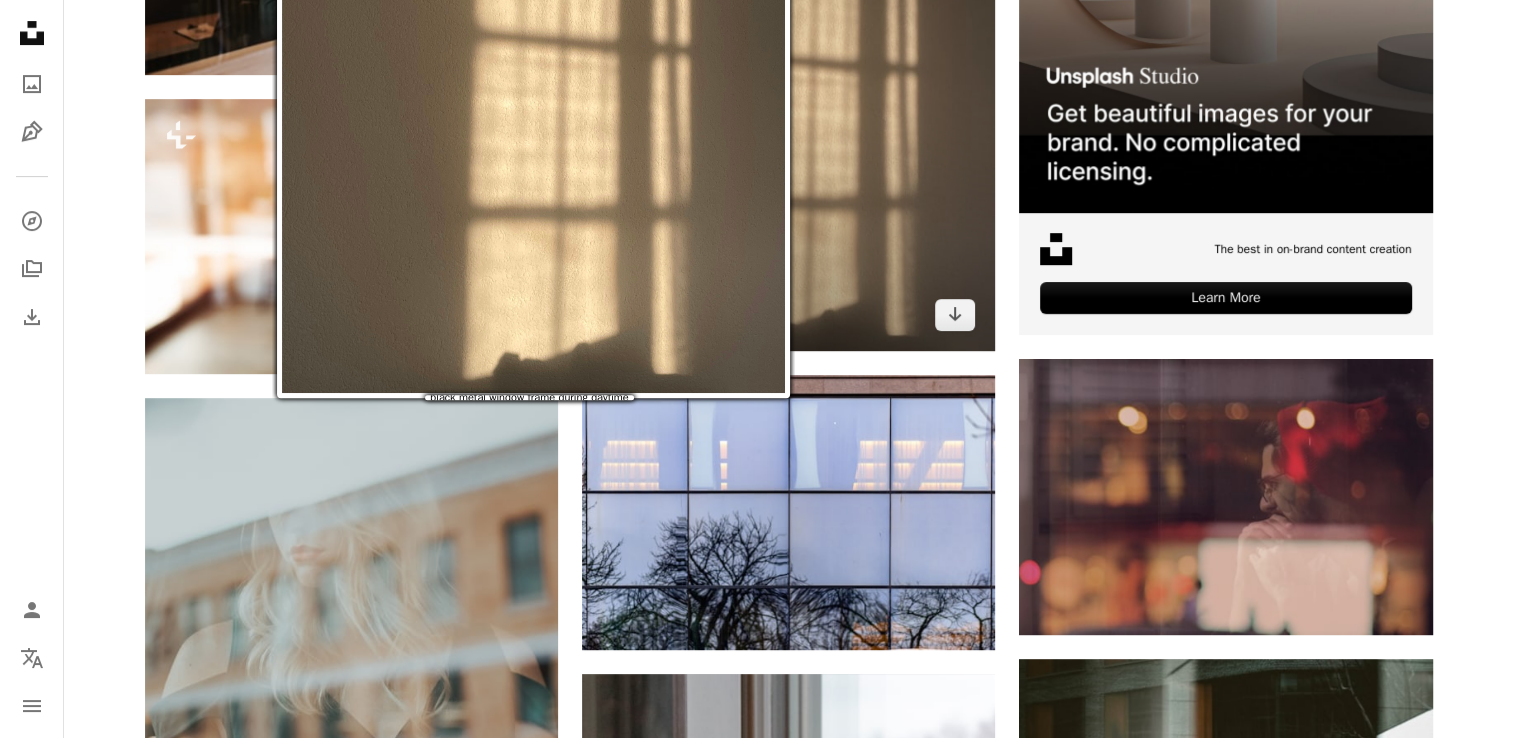 scroll, scrollTop: 800, scrollLeft: 0, axis: vertical 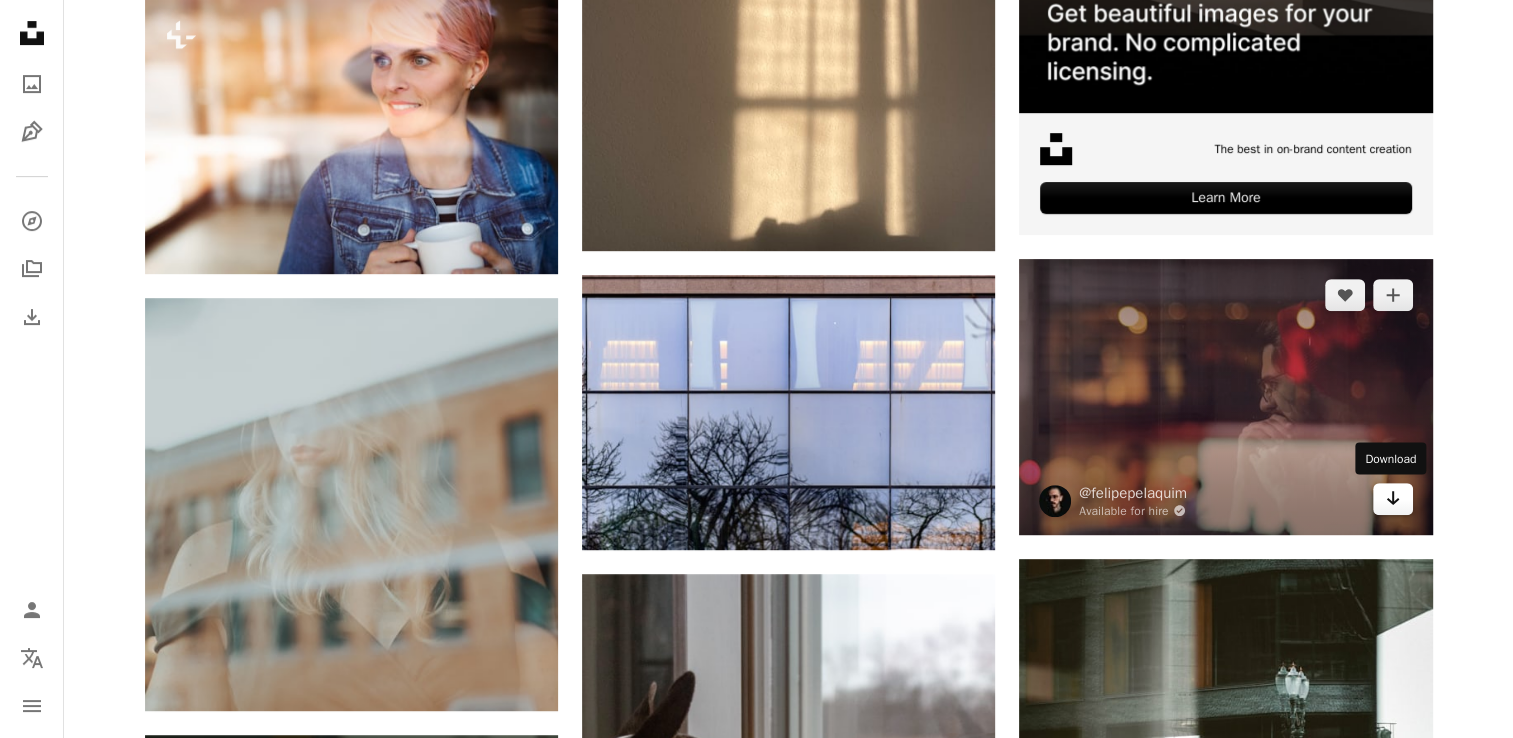 click on "Arrow pointing down" at bounding box center [1393, 499] 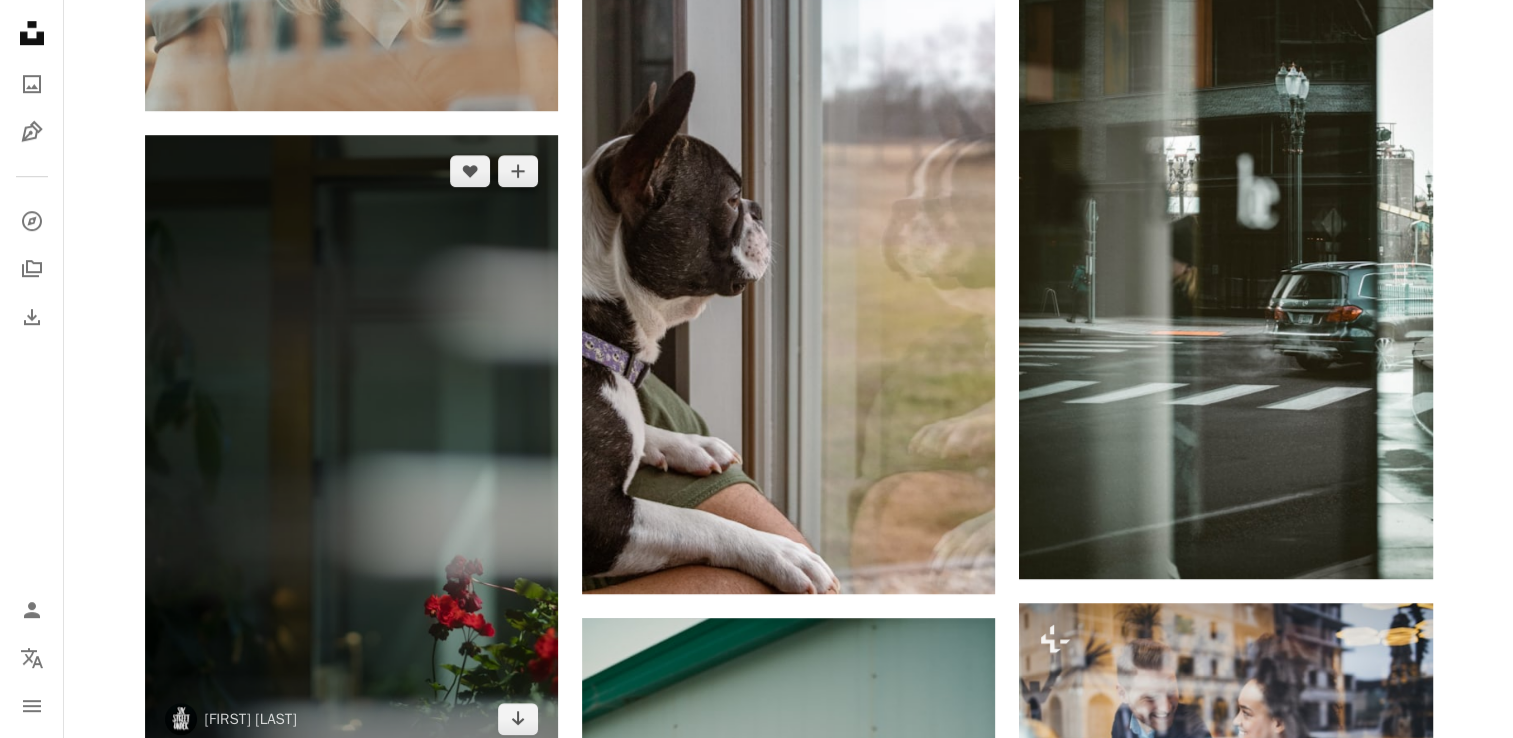 scroll, scrollTop: 1300, scrollLeft: 0, axis: vertical 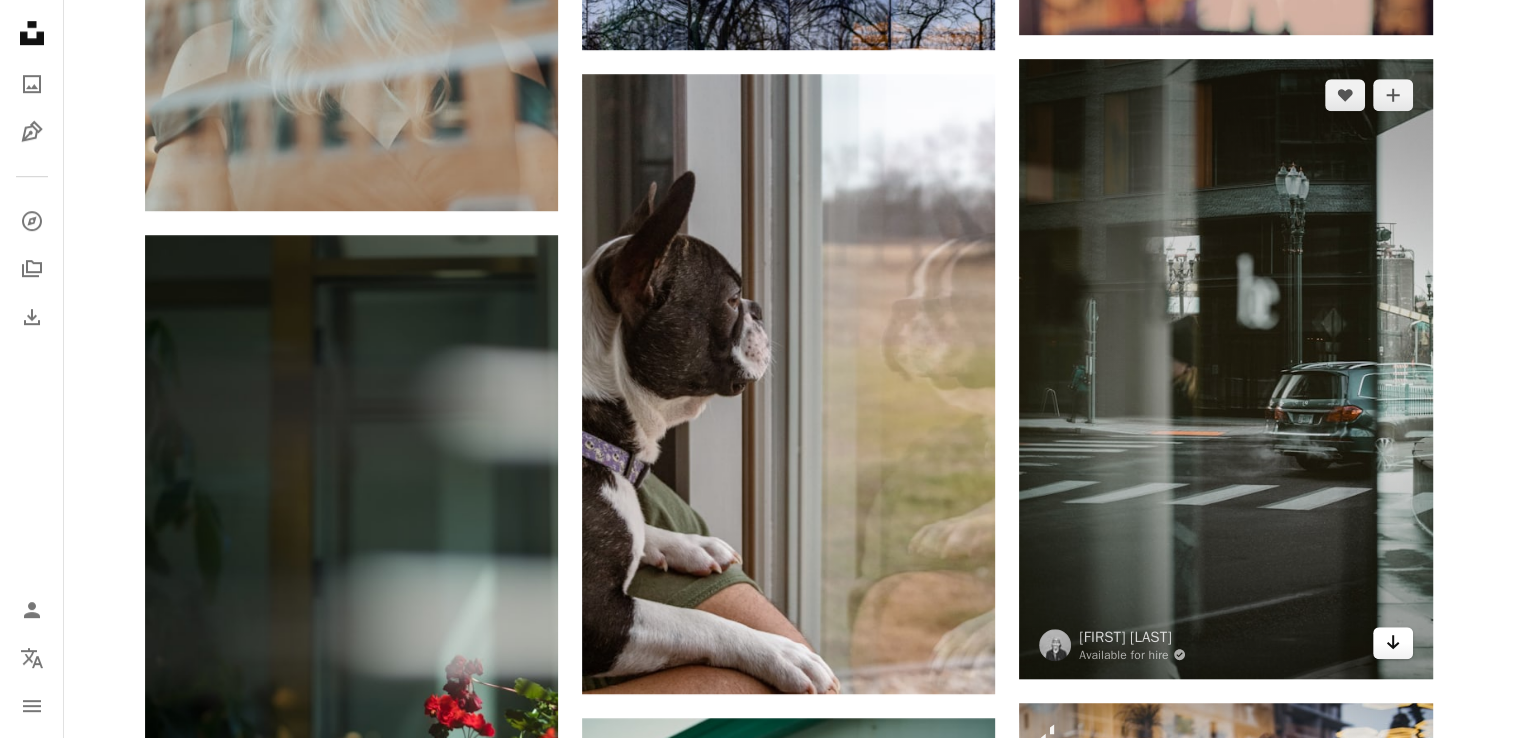 click on "Arrow pointing down" at bounding box center (1393, 643) 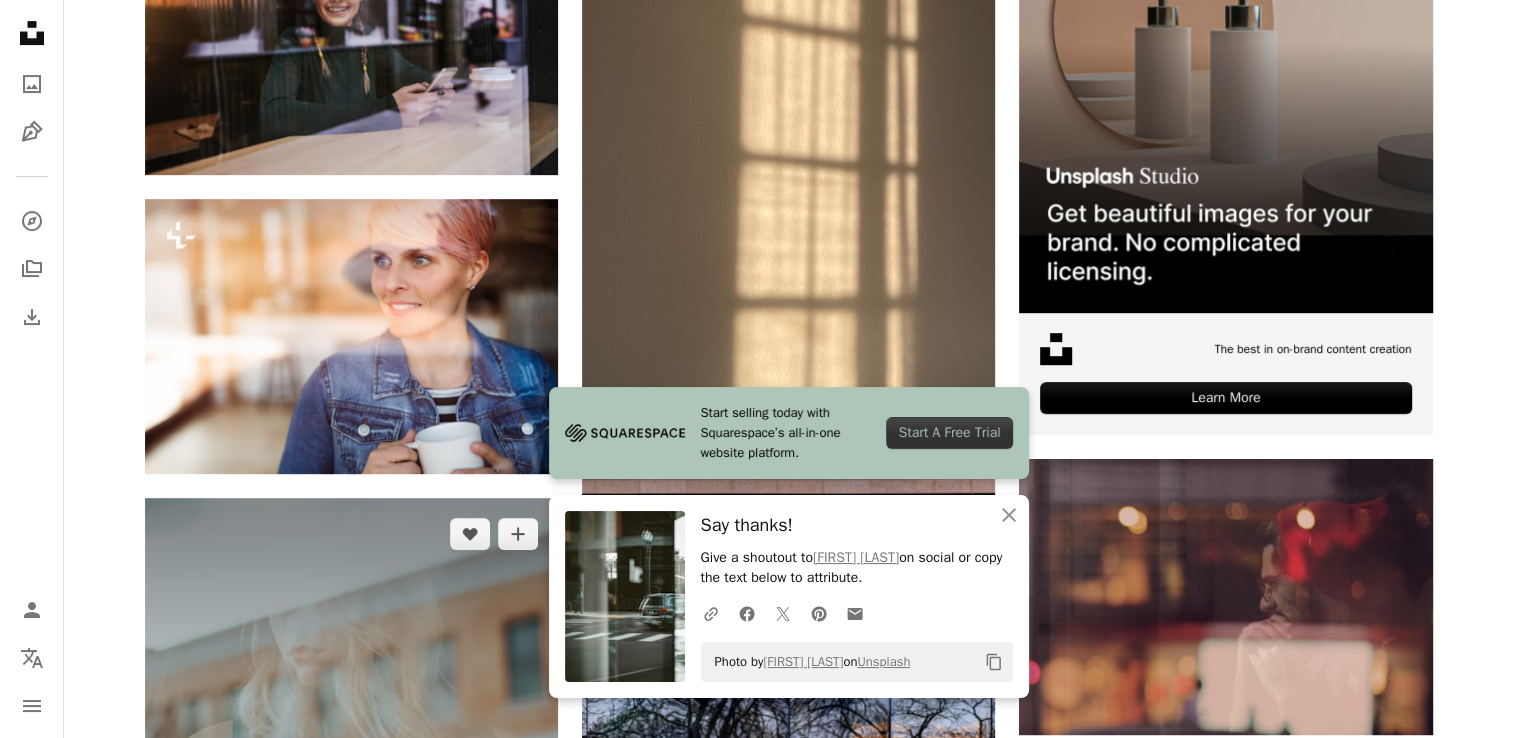 scroll, scrollTop: 0, scrollLeft: 0, axis: both 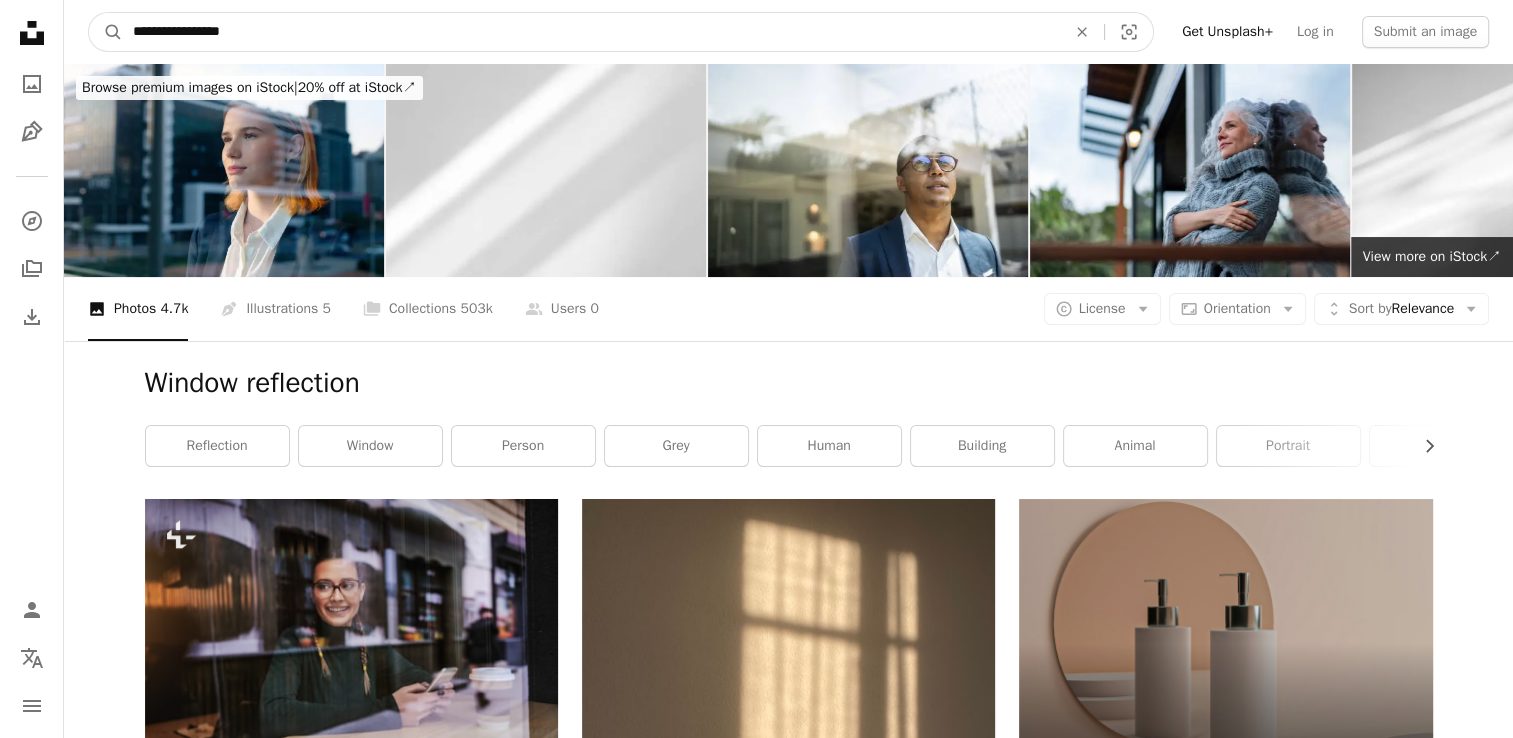 drag, startPoint x: 393, startPoint y: 17, endPoint x: -4, endPoint y: 27, distance: 397.12592 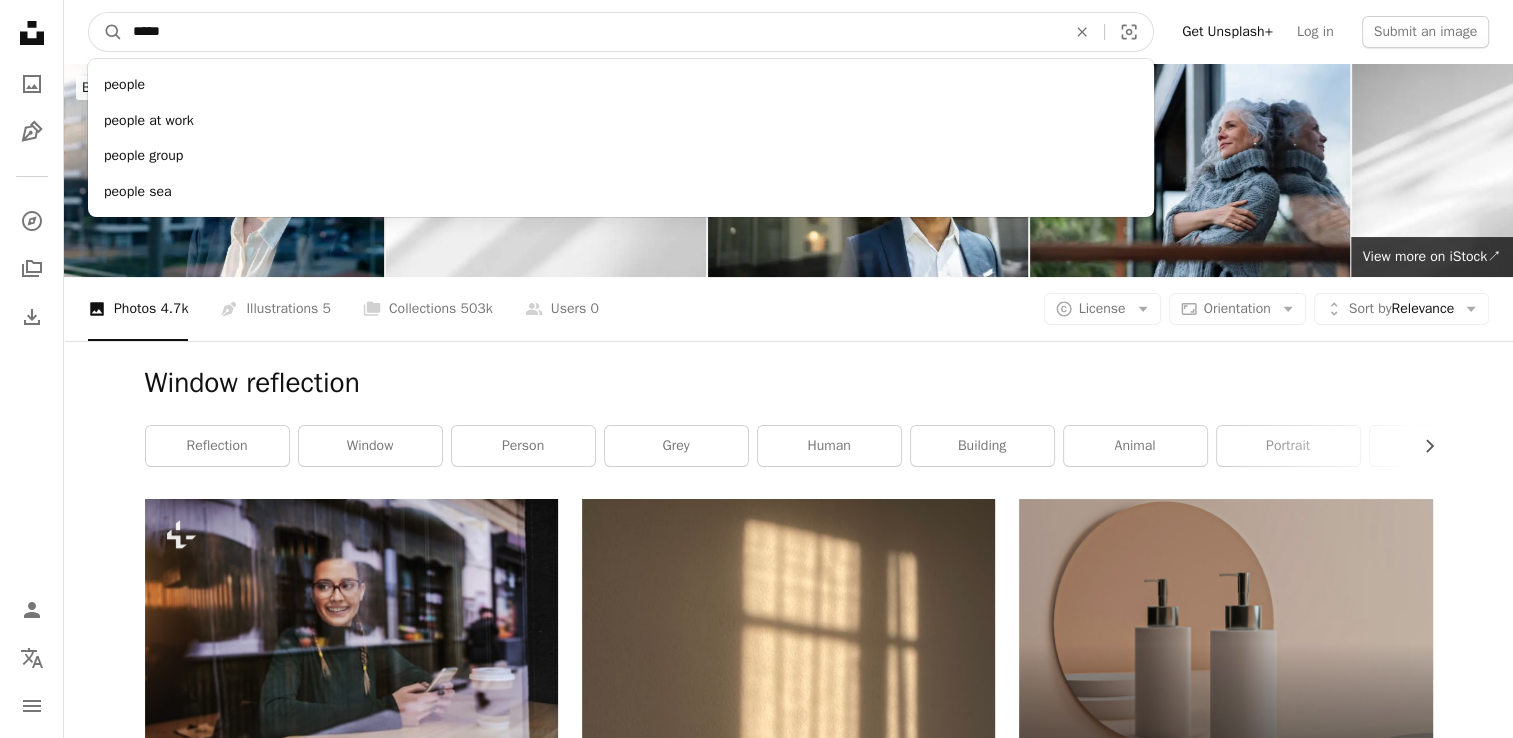 type on "******" 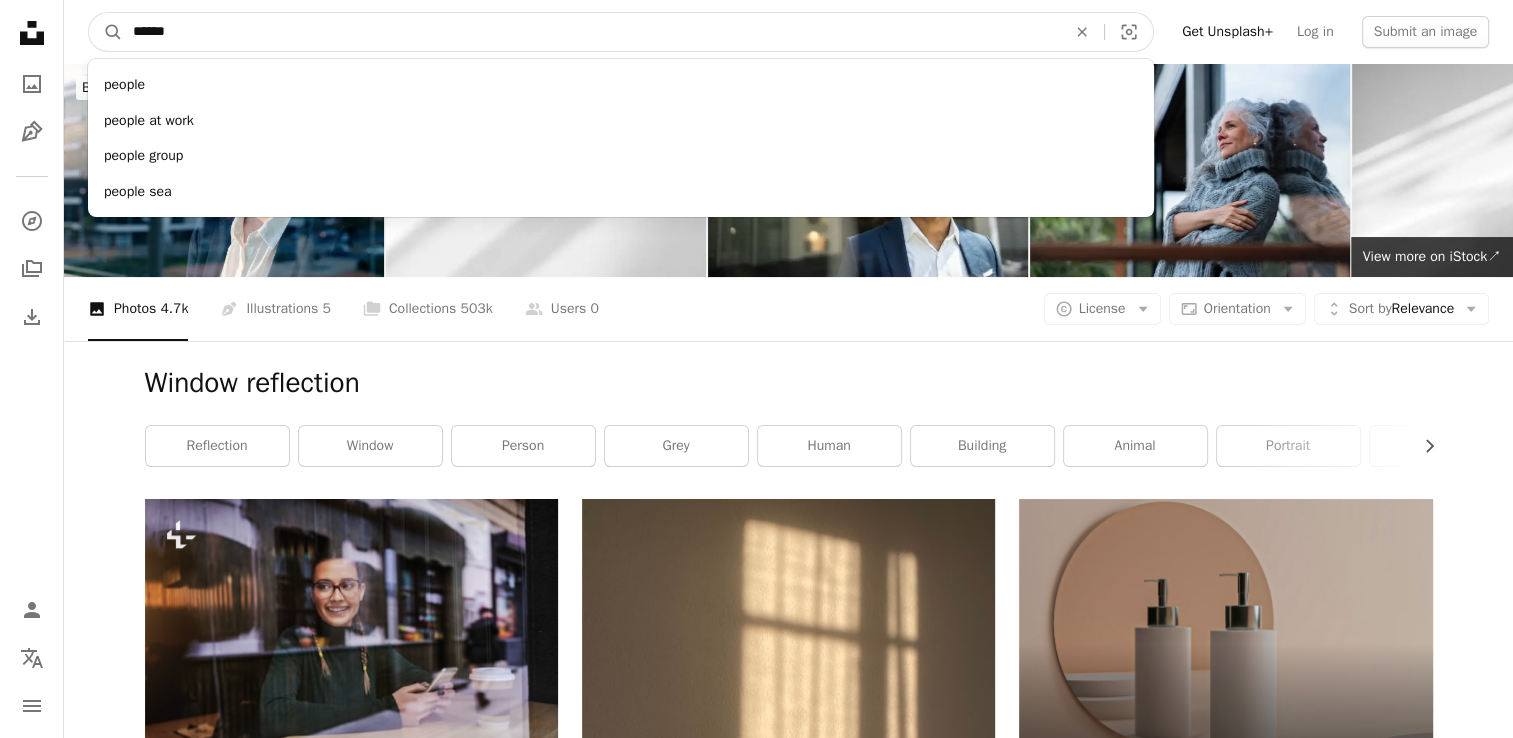 click on "A magnifying glass" at bounding box center [106, 32] 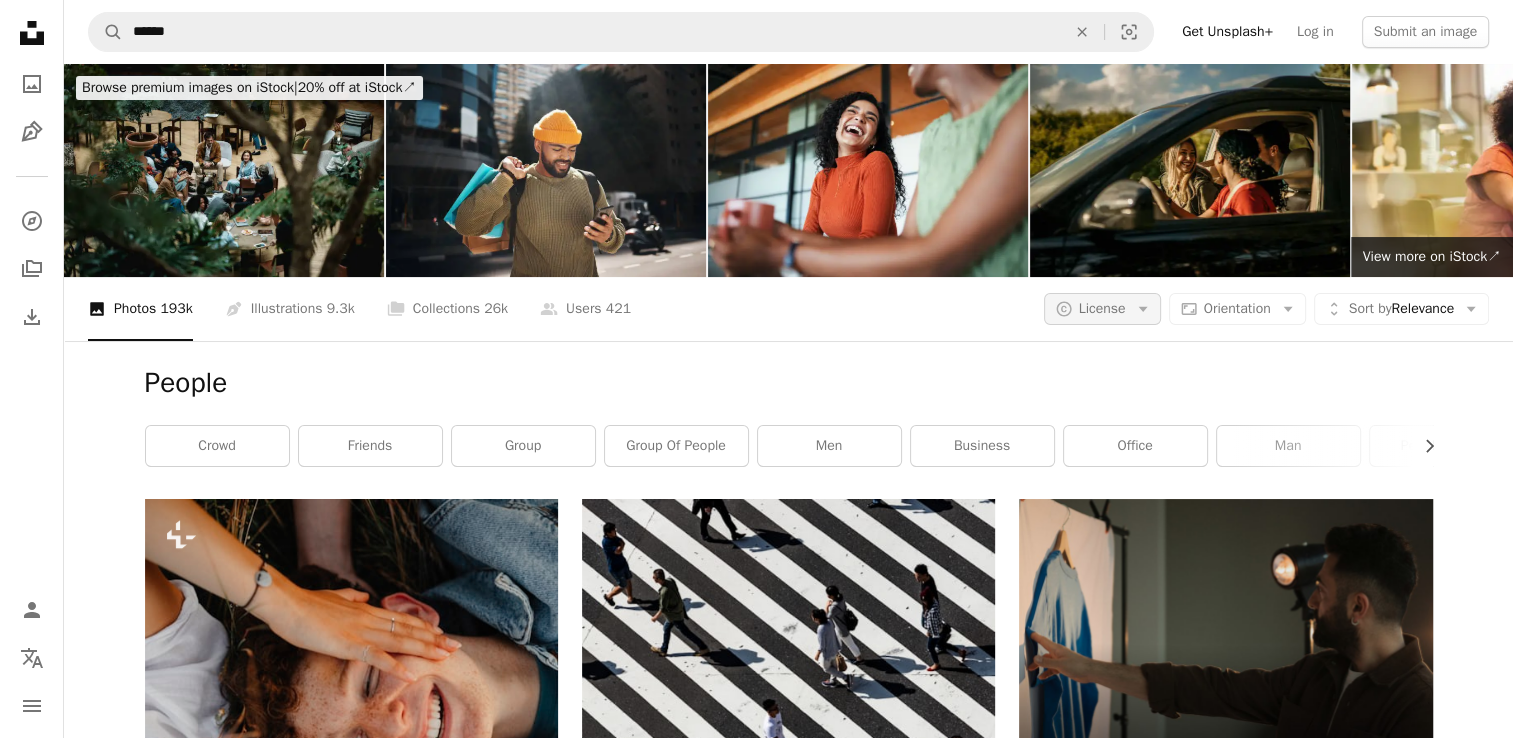 click on "Arrow down" 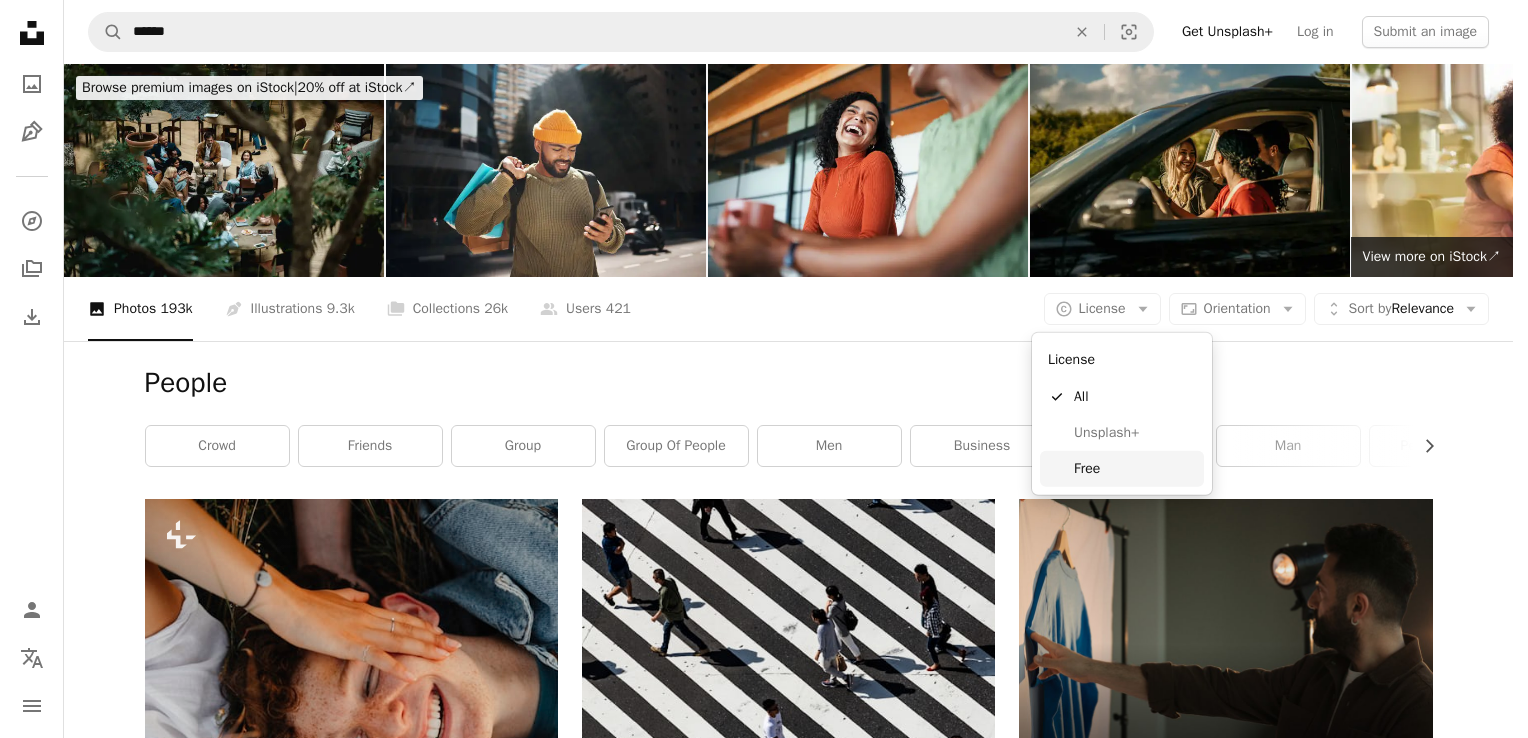 click on "Free" at bounding box center [1135, 469] 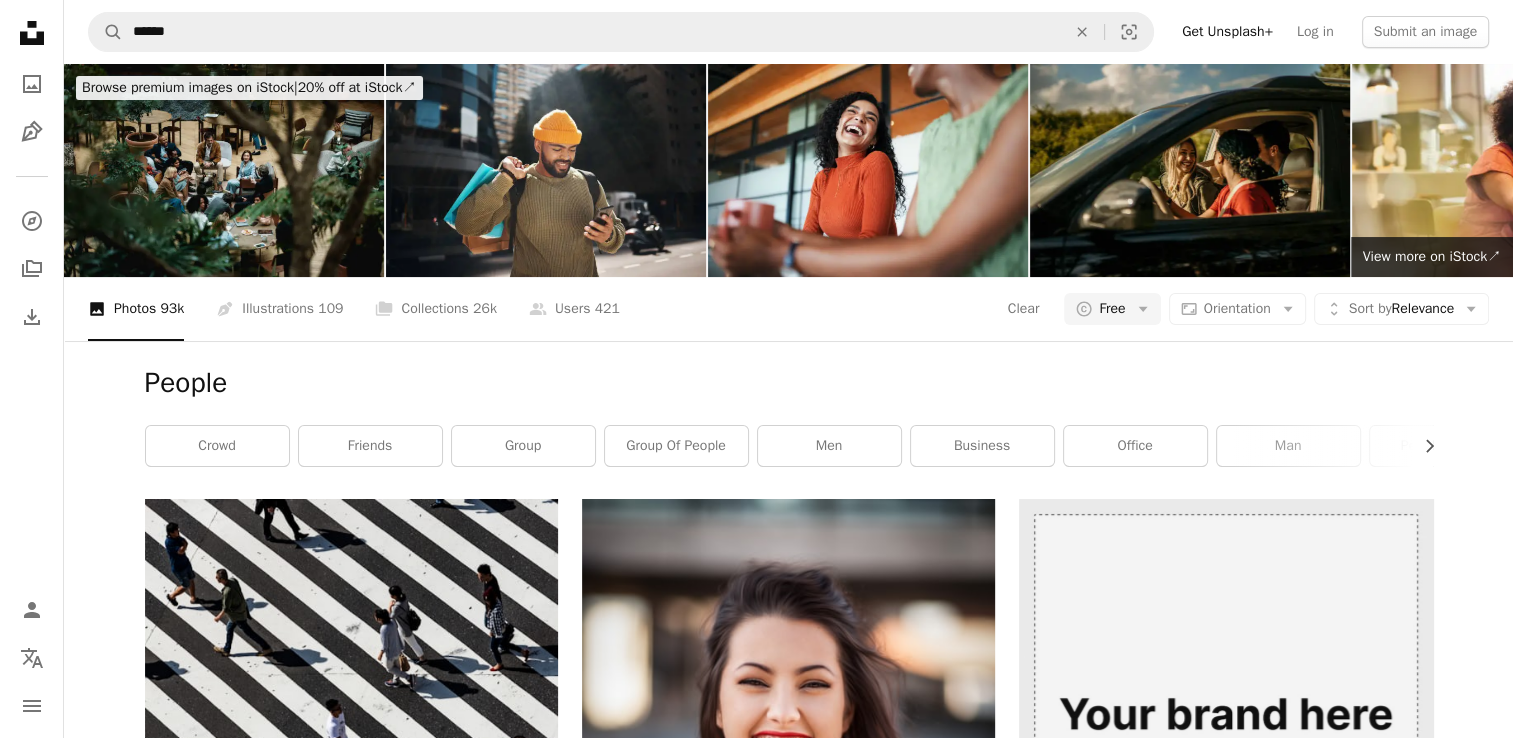 scroll, scrollTop: 400, scrollLeft: 0, axis: vertical 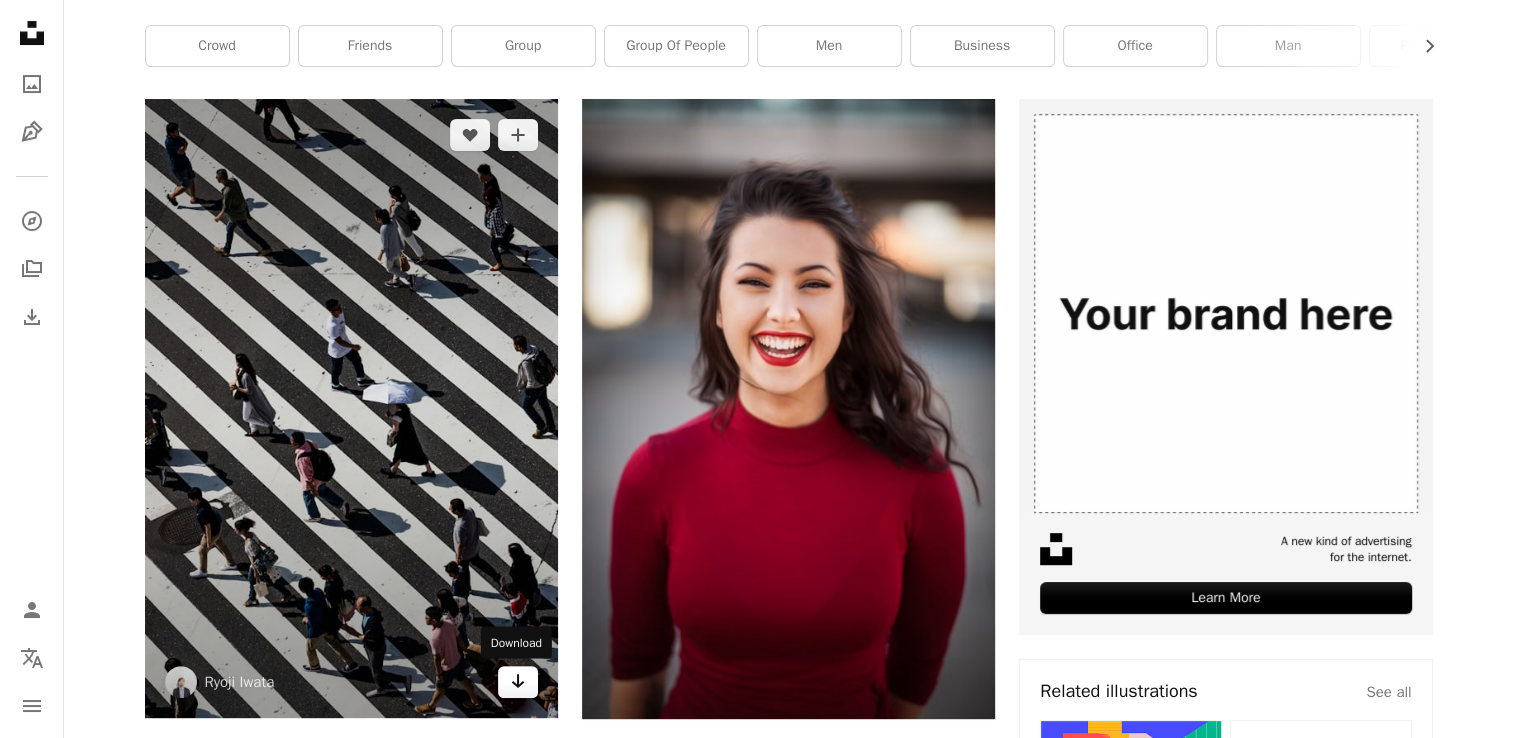 click on "Arrow pointing down" at bounding box center (518, 682) 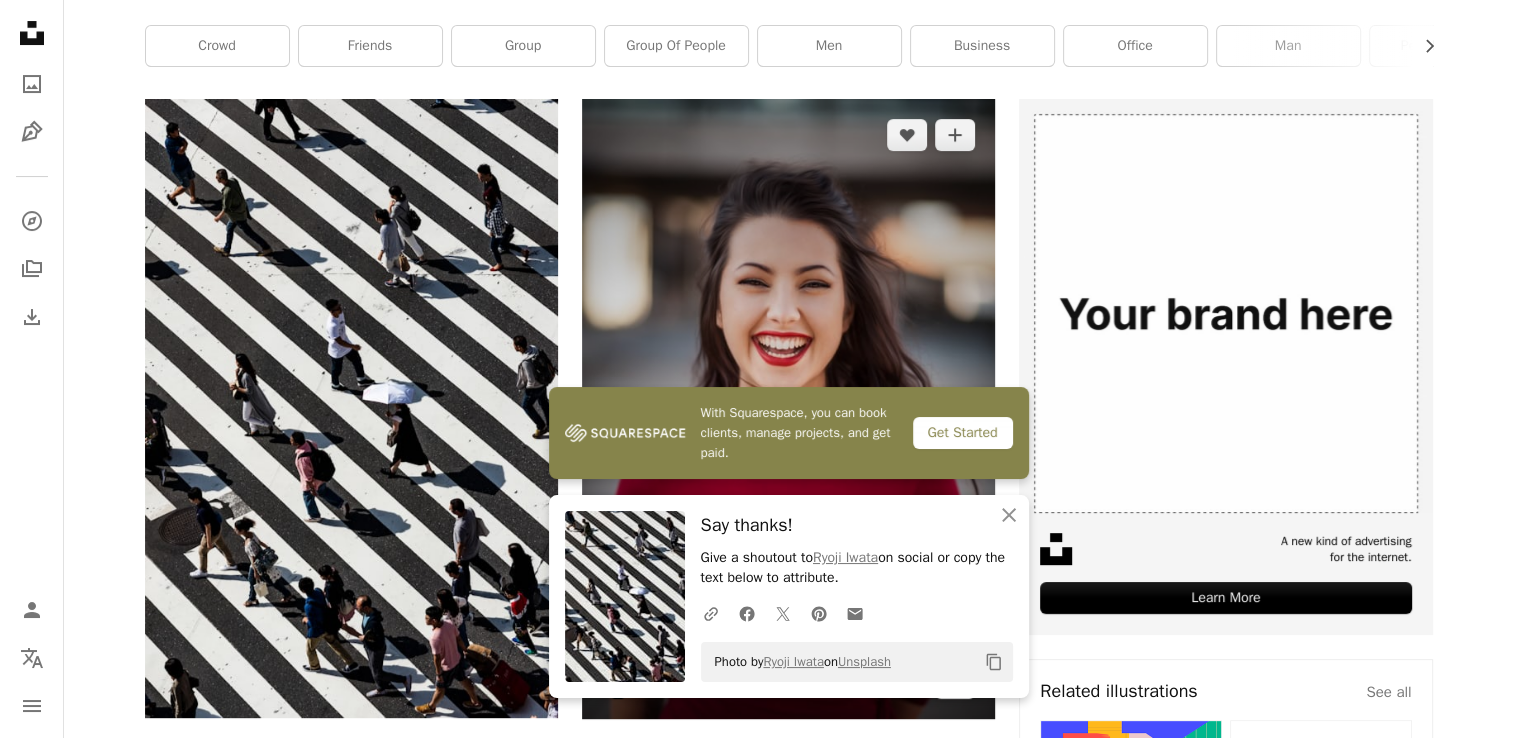 scroll, scrollTop: 700, scrollLeft: 0, axis: vertical 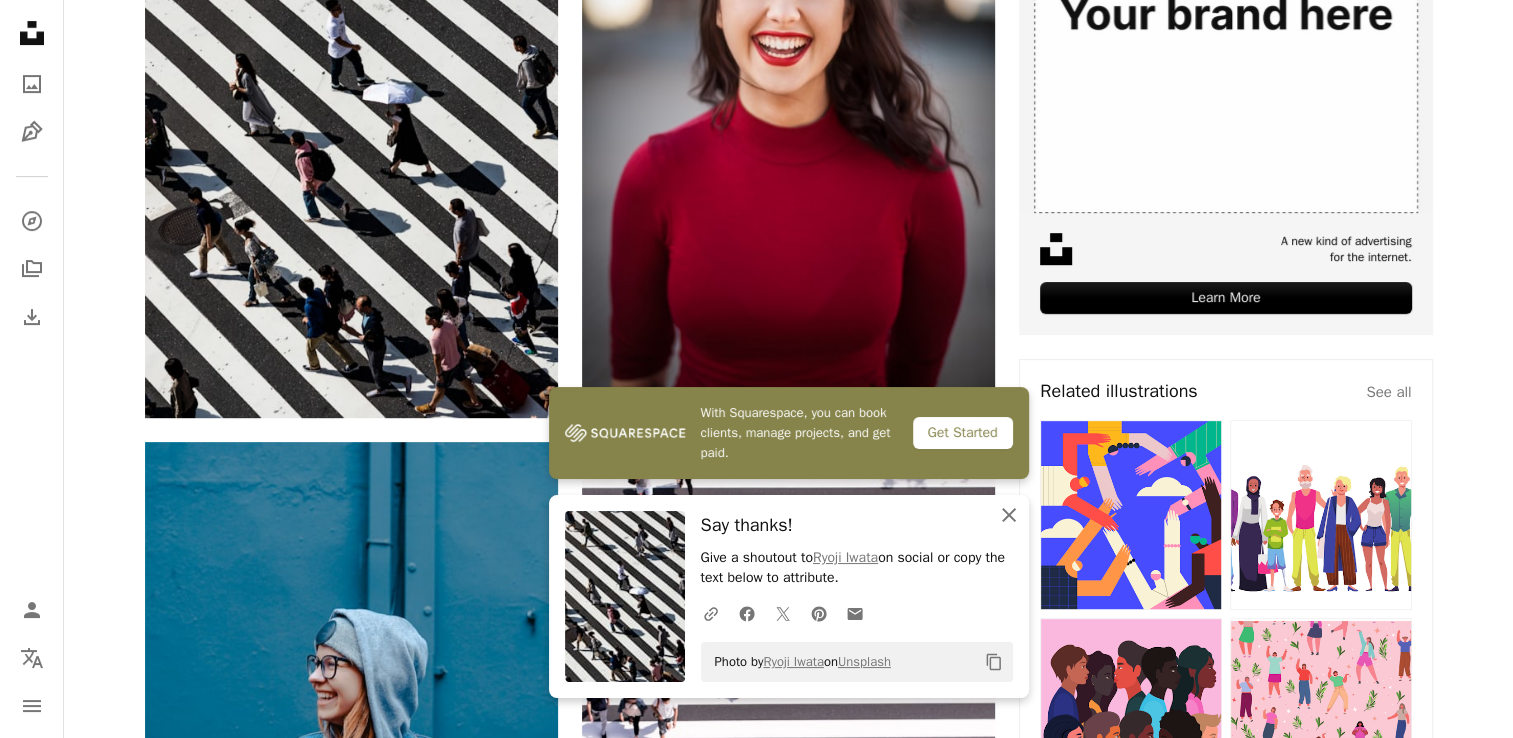 click on "An X shape" 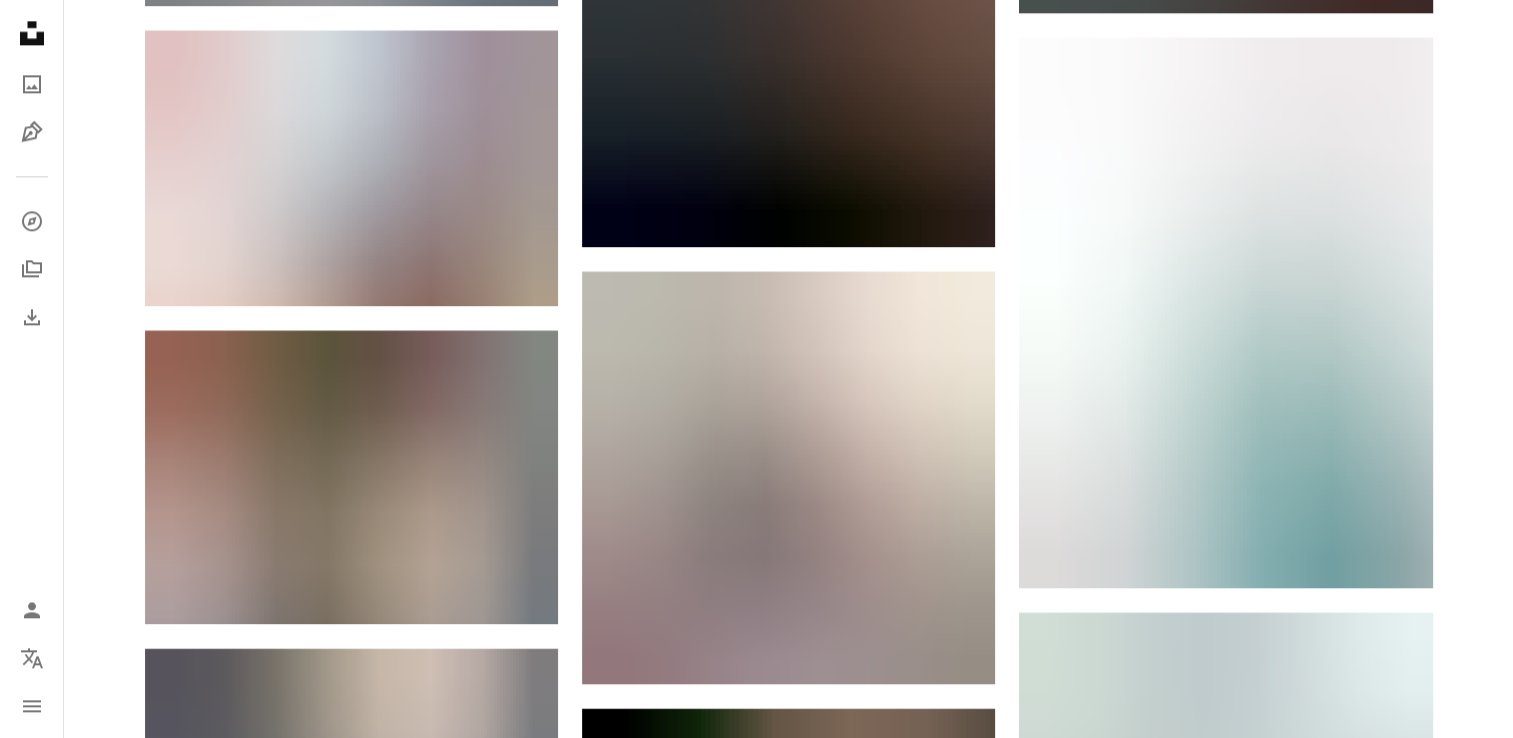 scroll, scrollTop: 3100, scrollLeft: 0, axis: vertical 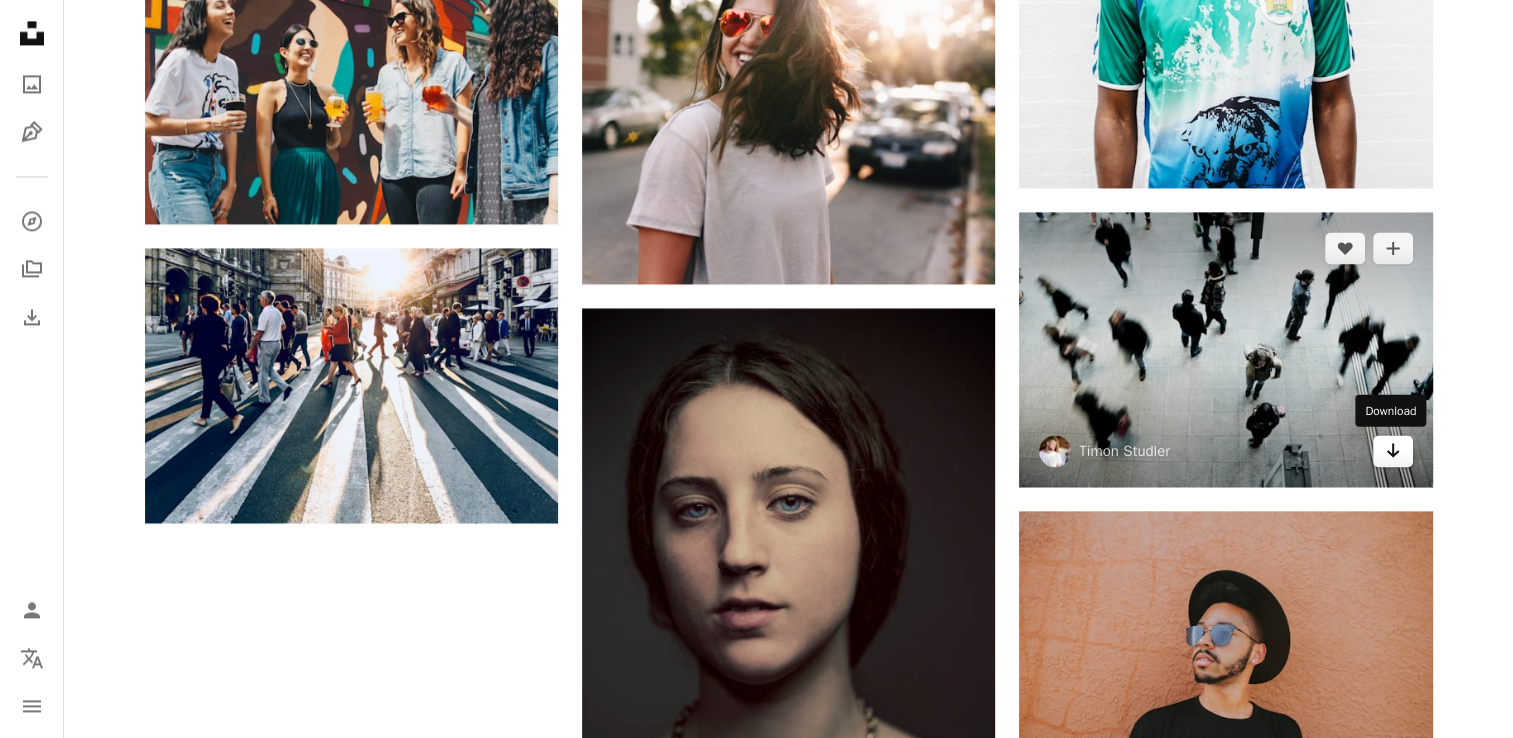 click on "Arrow pointing down" 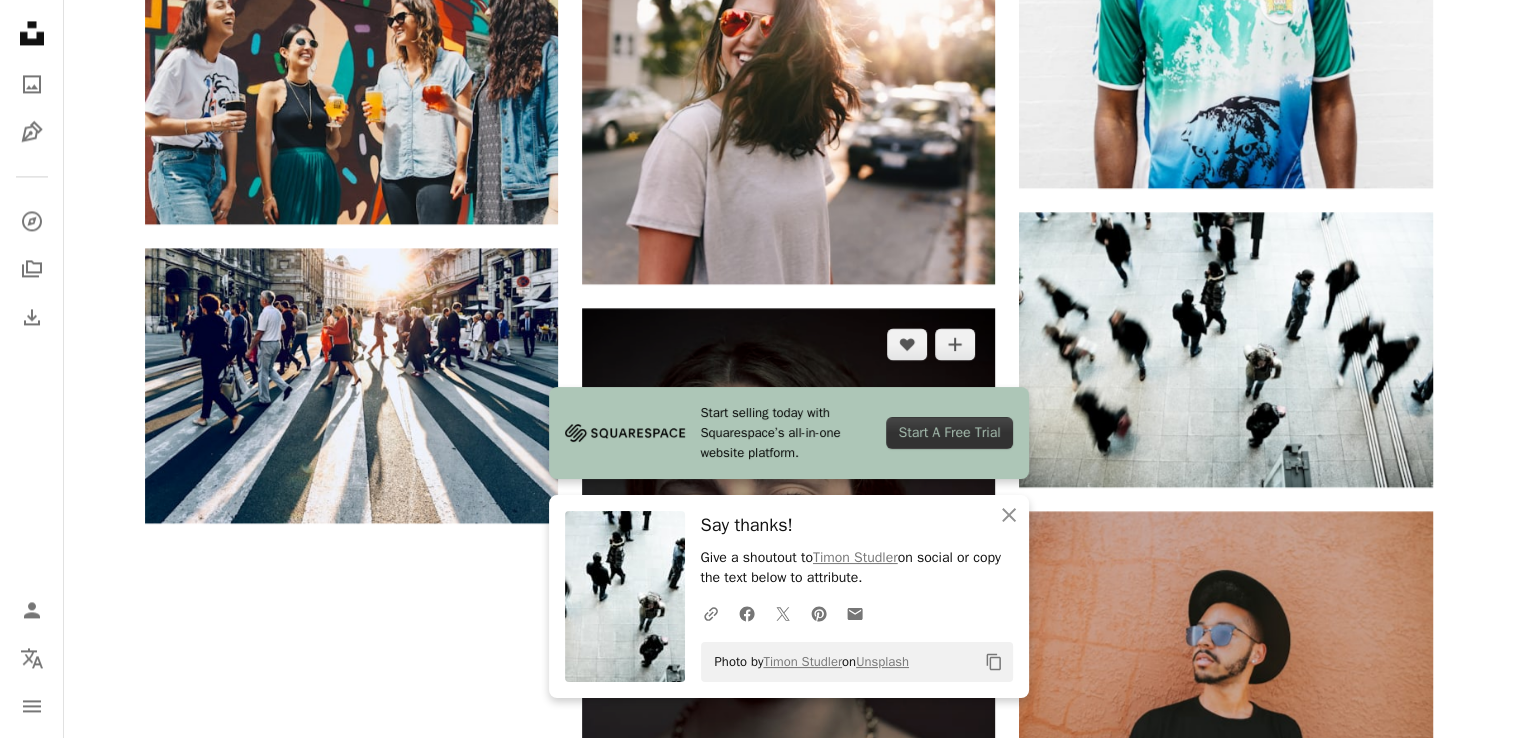 scroll, scrollTop: 3400, scrollLeft: 0, axis: vertical 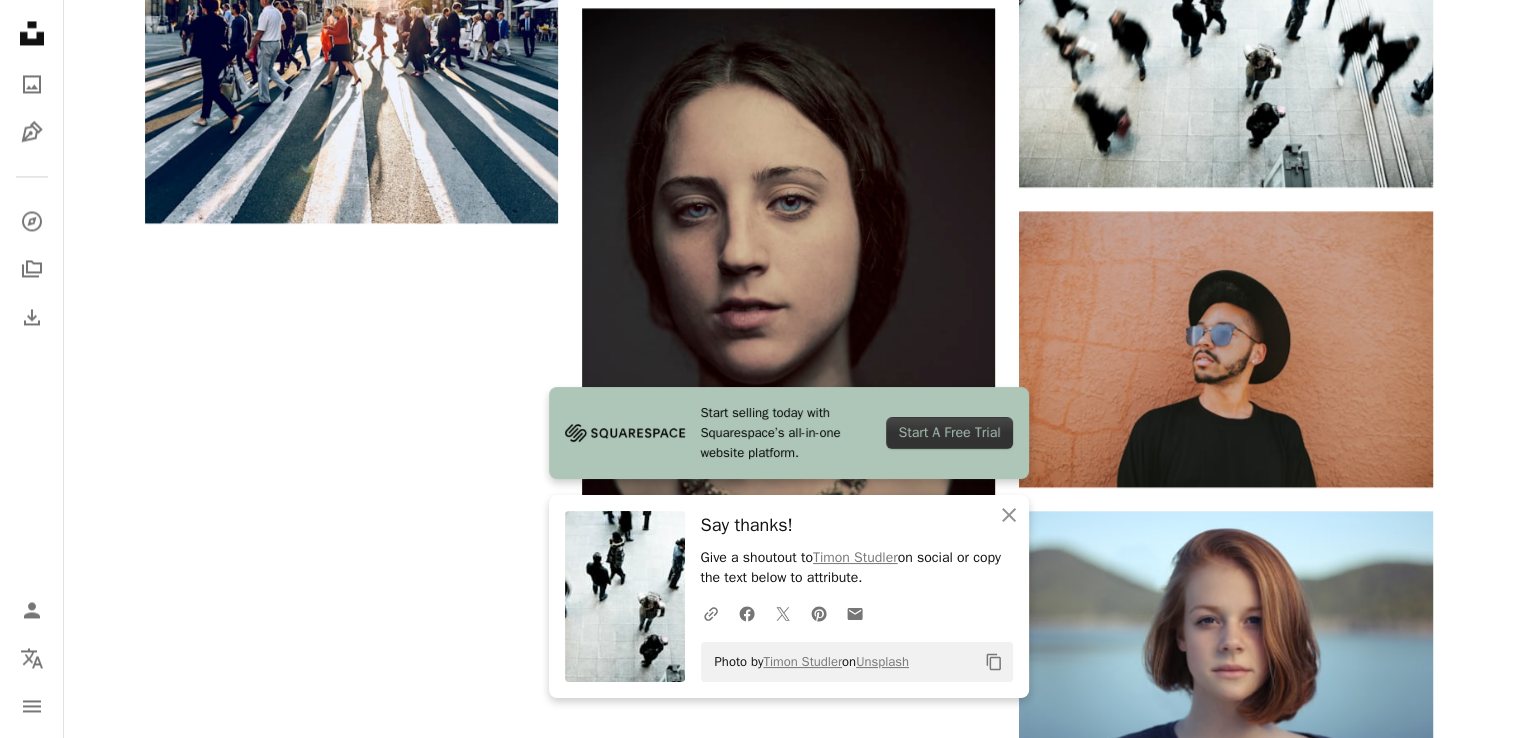 click on "A heart A plus sign [FIRST] [LAST] Arrow pointing down A heart A plus sign [FIRST] Available for hire A checkmark inside of a circle Arrow pointing down A heart A plus sign [FIRST] [LAST] Available for hire A checkmark inside of a circle Arrow pointing down A heart A plus sign [FIRST] [LAST] 🇨🇦 Arrow pointing down A heart A plus sign Elevate Arrow pointing down A heart A plus sign [FIRST] Available for hire A checkmark inside of a circle Arrow pointing down A heart A plus sign [FIRST] [LAST] Arrow pointing down A heart A plus sign [FIRST] [LAST] Arrow pointing down A heart A plus sign [FIRST] Arrow pointing down A heart A plus sign [FIRST] [LAST] Available for hire A checkmark inside of a circle Arrow pointing down A new kind of advertising  for the internet. Learn More See all A heart" at bounding box center (789, -736) 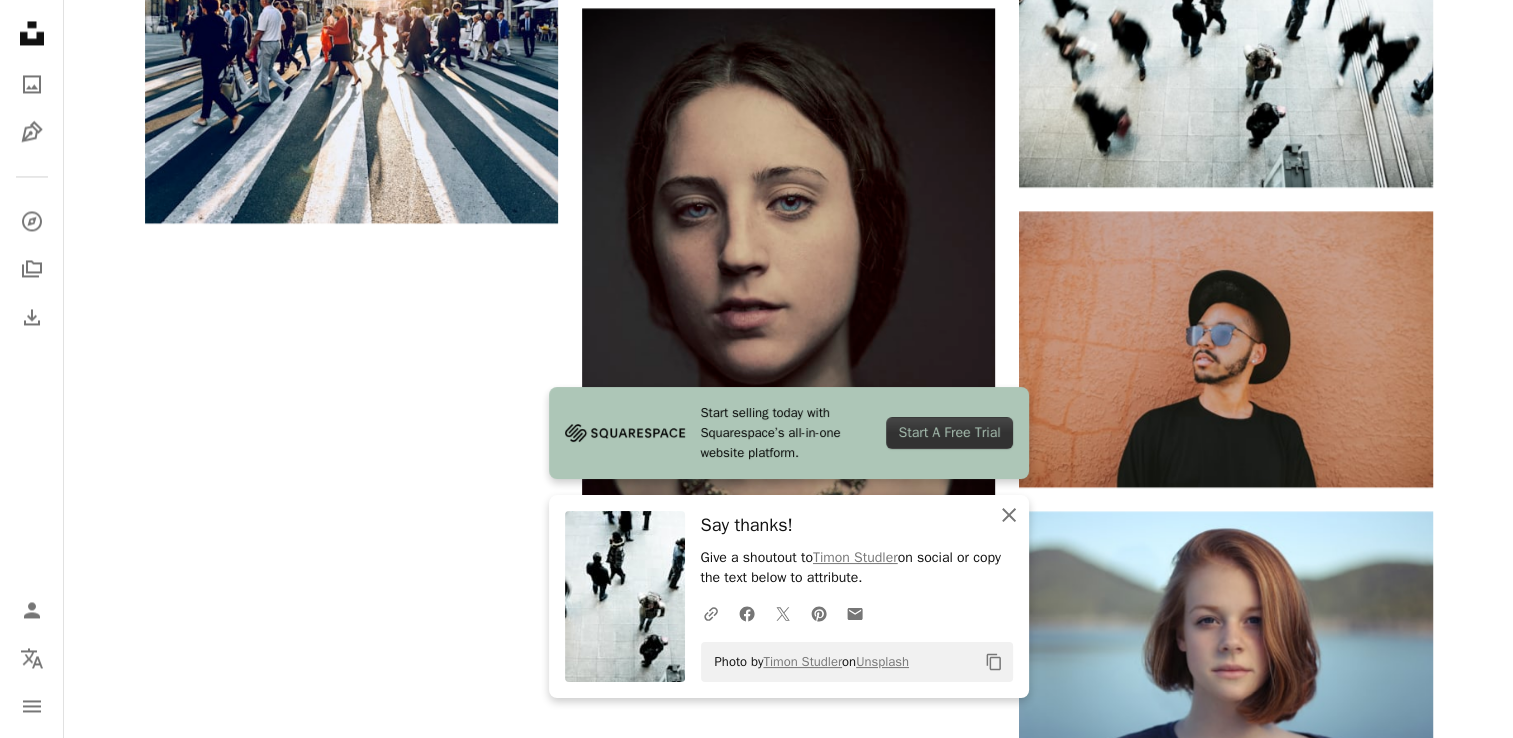 click on "An X shape" 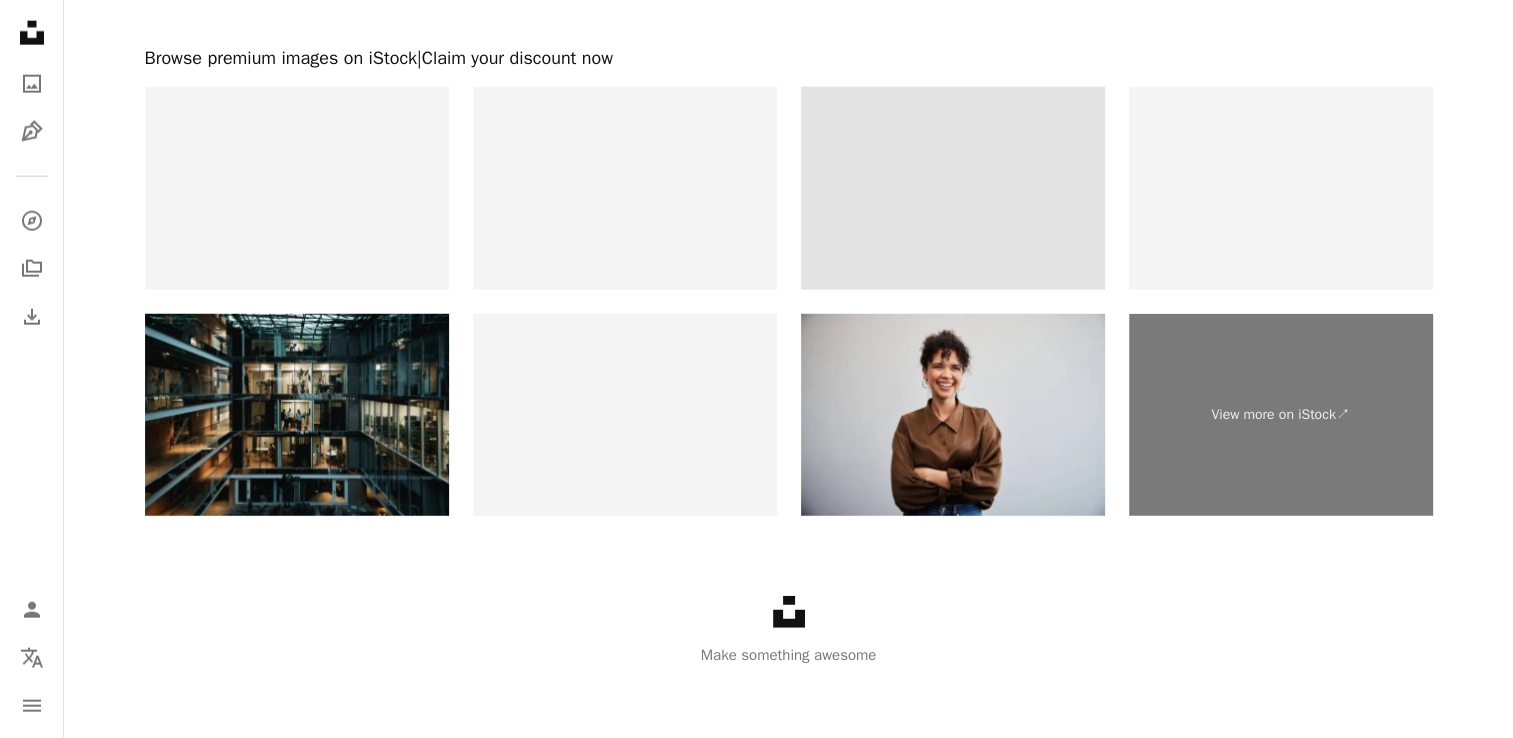 scroll, scrollTop: 4600, scrollLeft: 0, axis: vertical 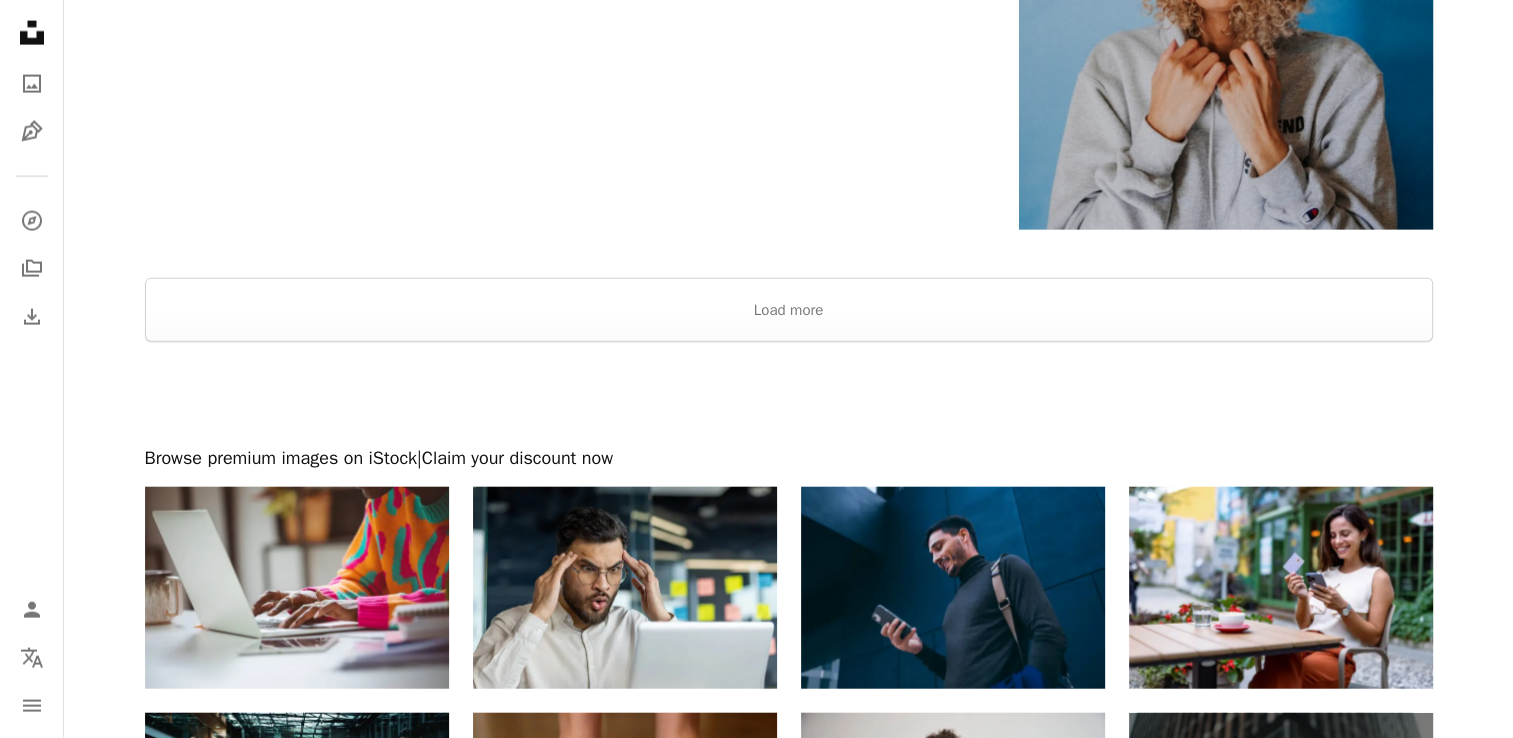 click at bounding box center [788, 394] 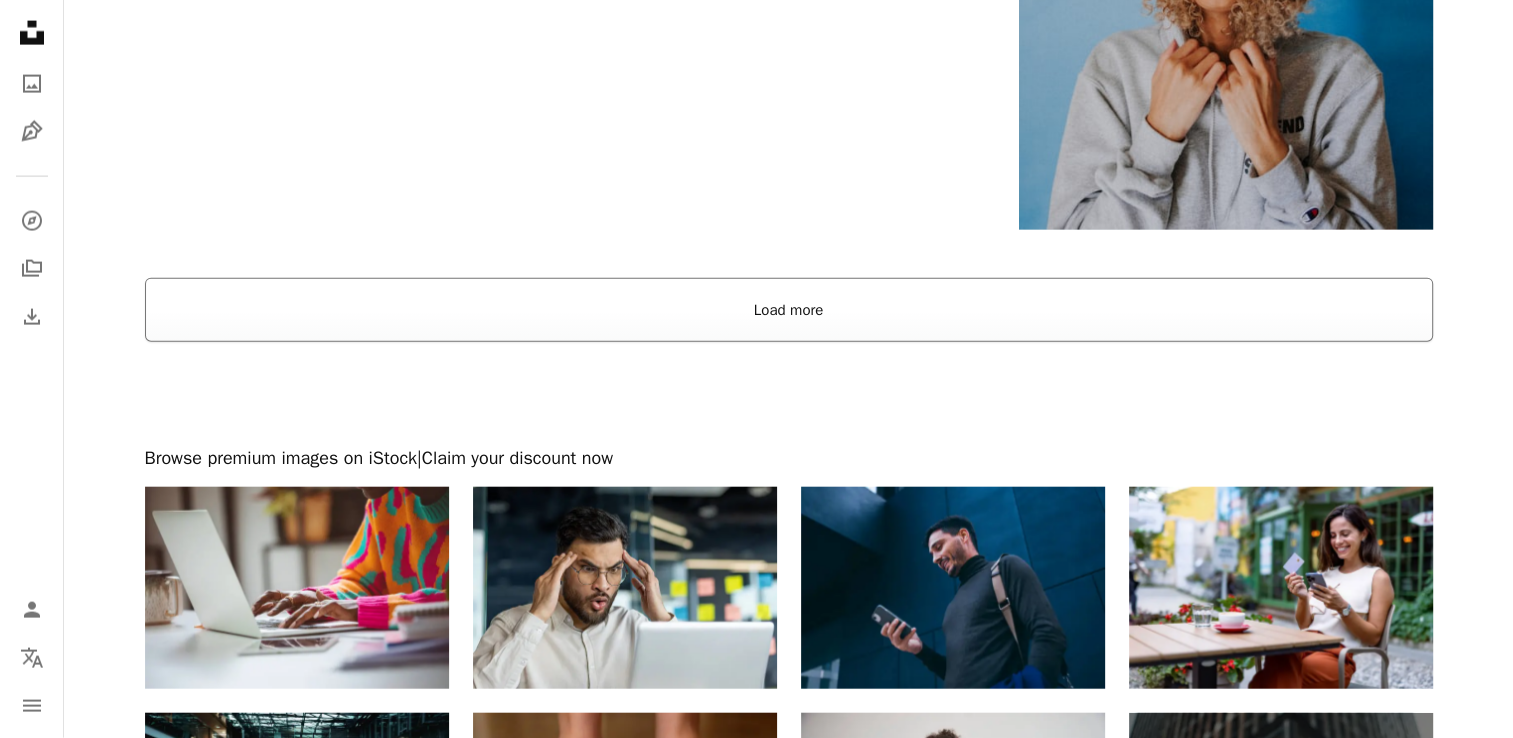 click on "Load more" at bounding box center [789, 310] 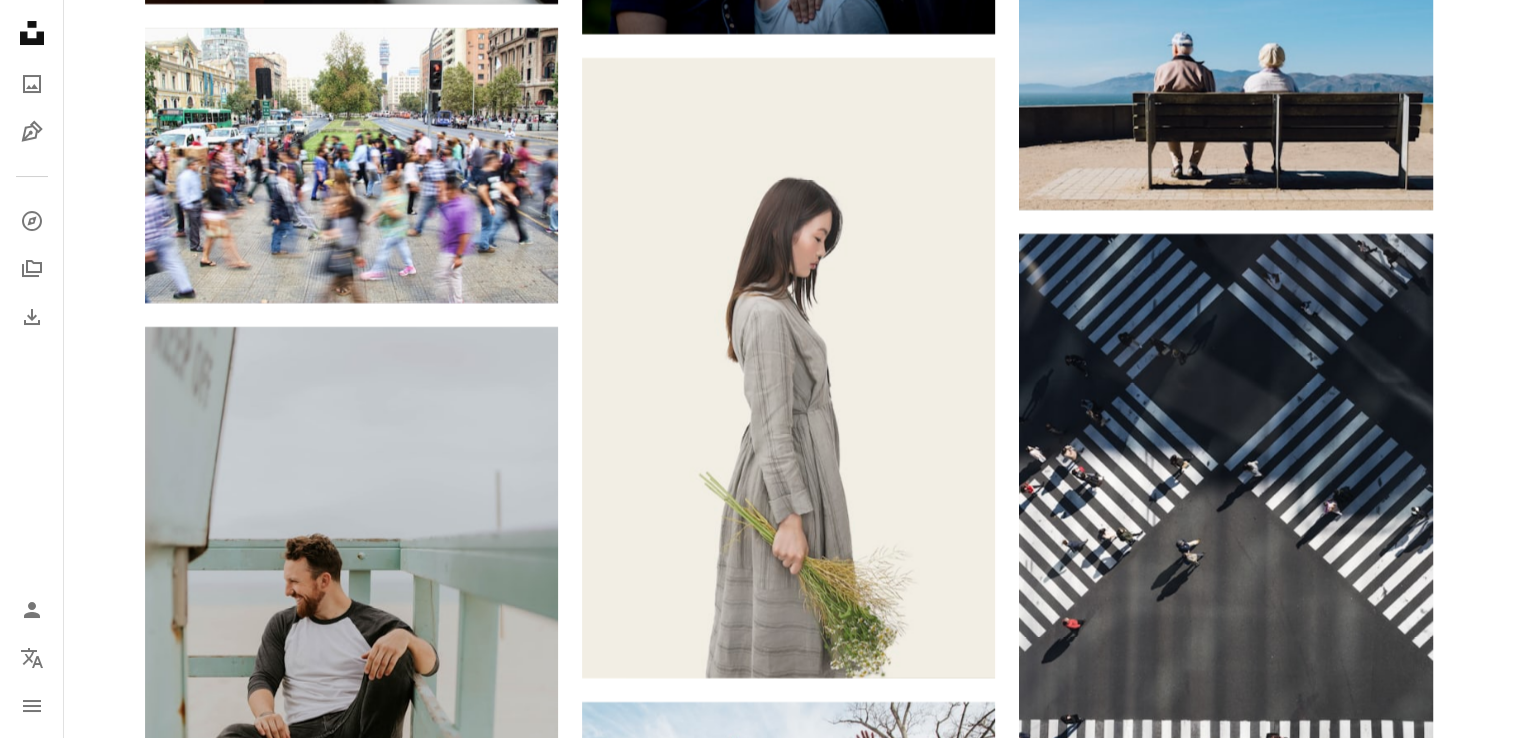 scroll, scrollTop: 7100, scrollLeft: 0, axis: vertical 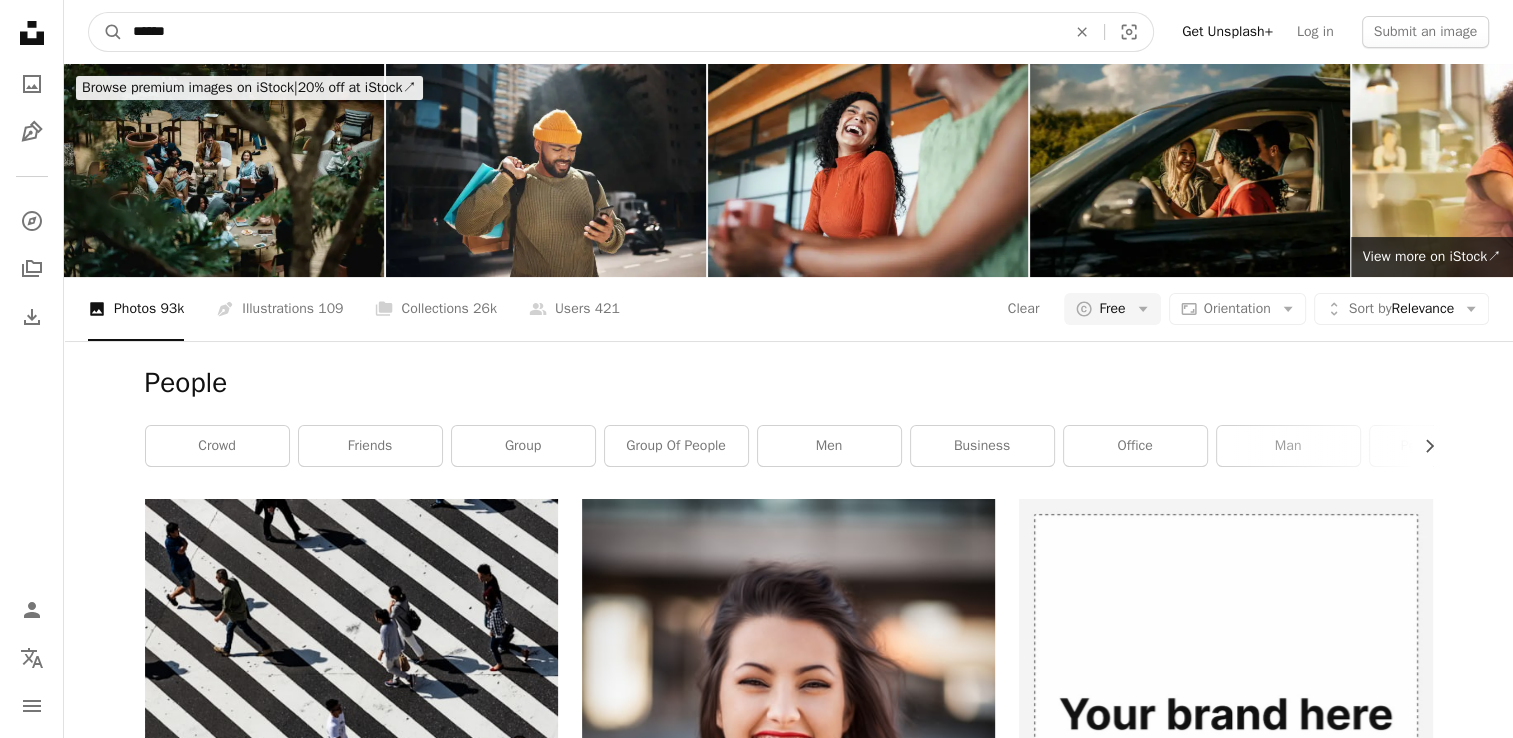 drag, startPoint x: 248, startPoint y: 34, endPoint x: 0, endPoint y: 24, distance: 248.20154 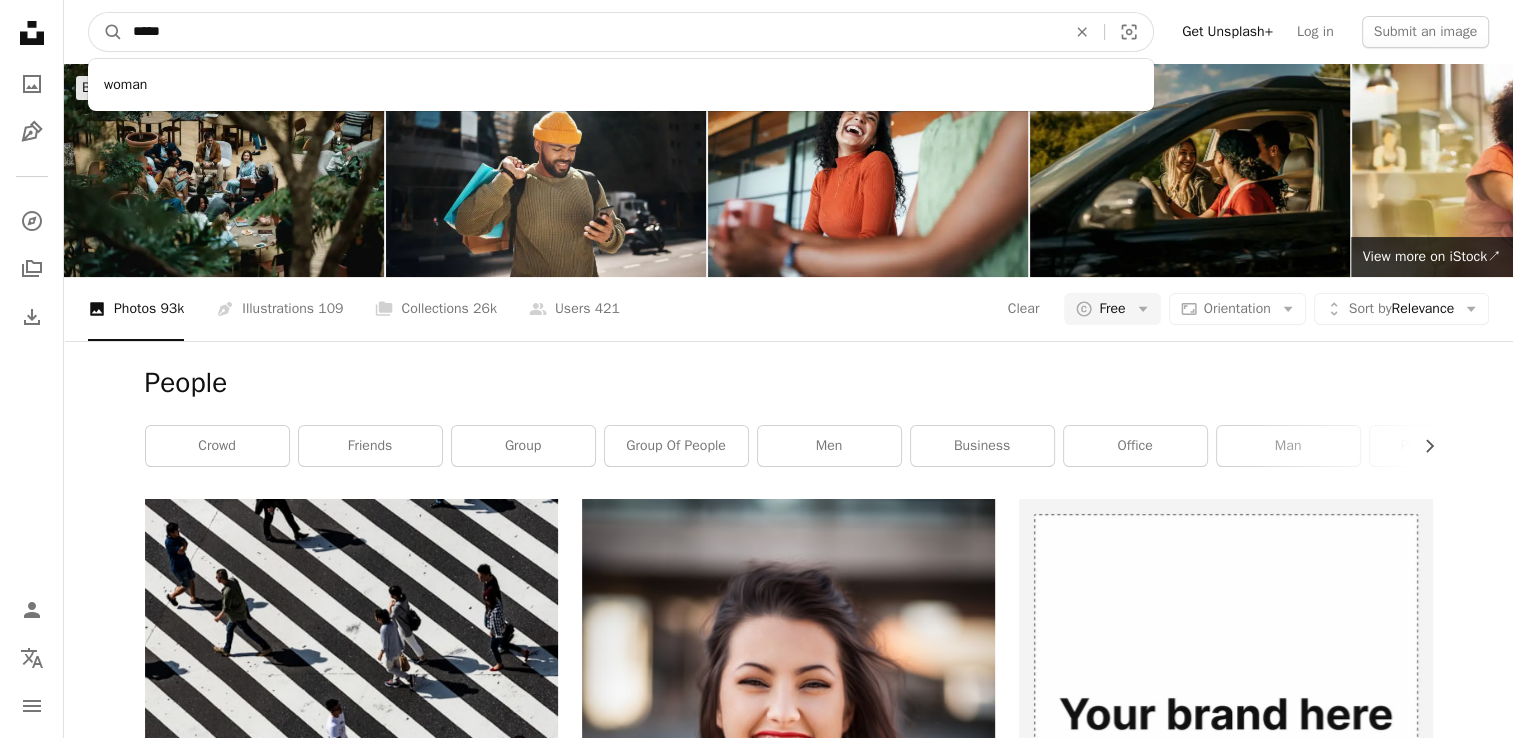 type on "*****" 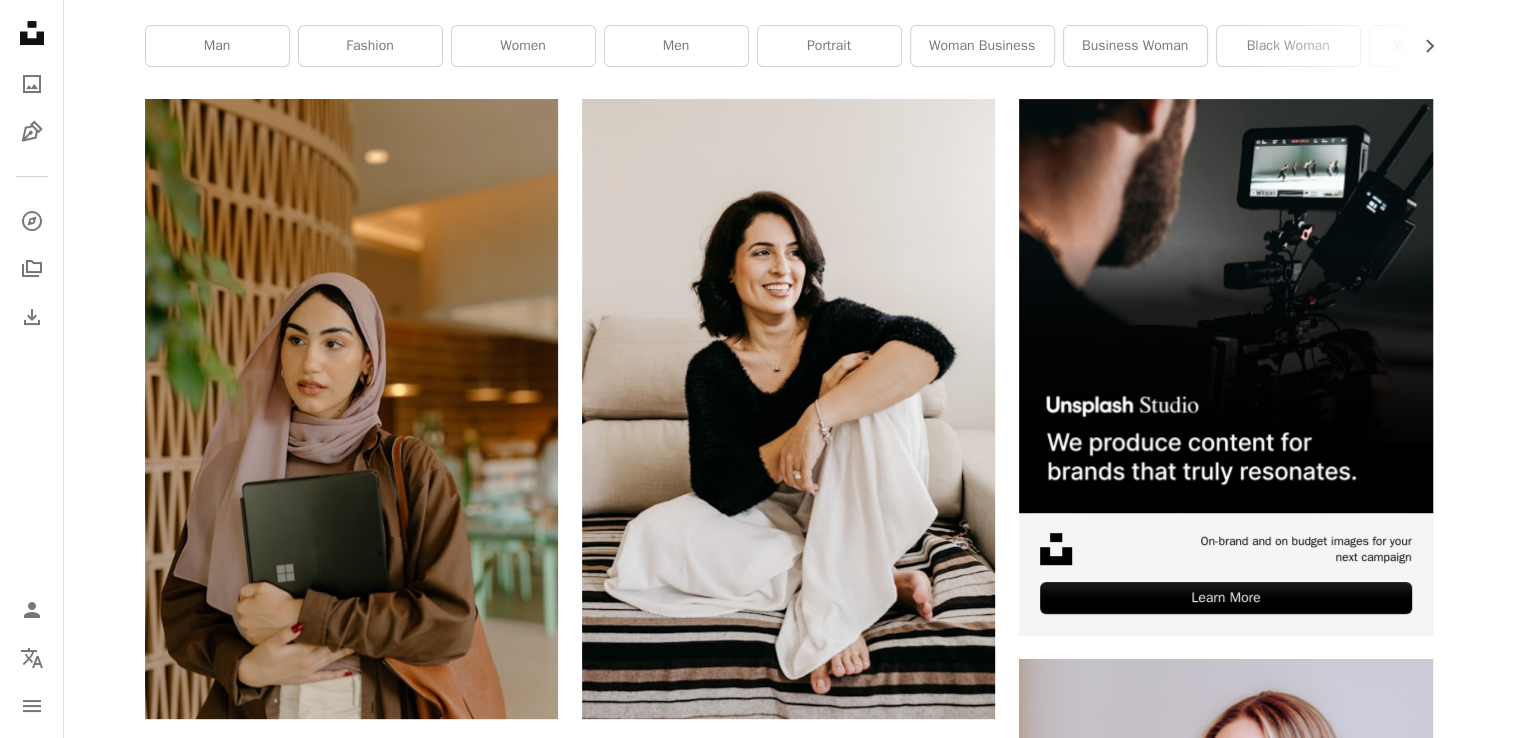 scroll, scrollTop: 0, scrollLeft: 0, axis: both 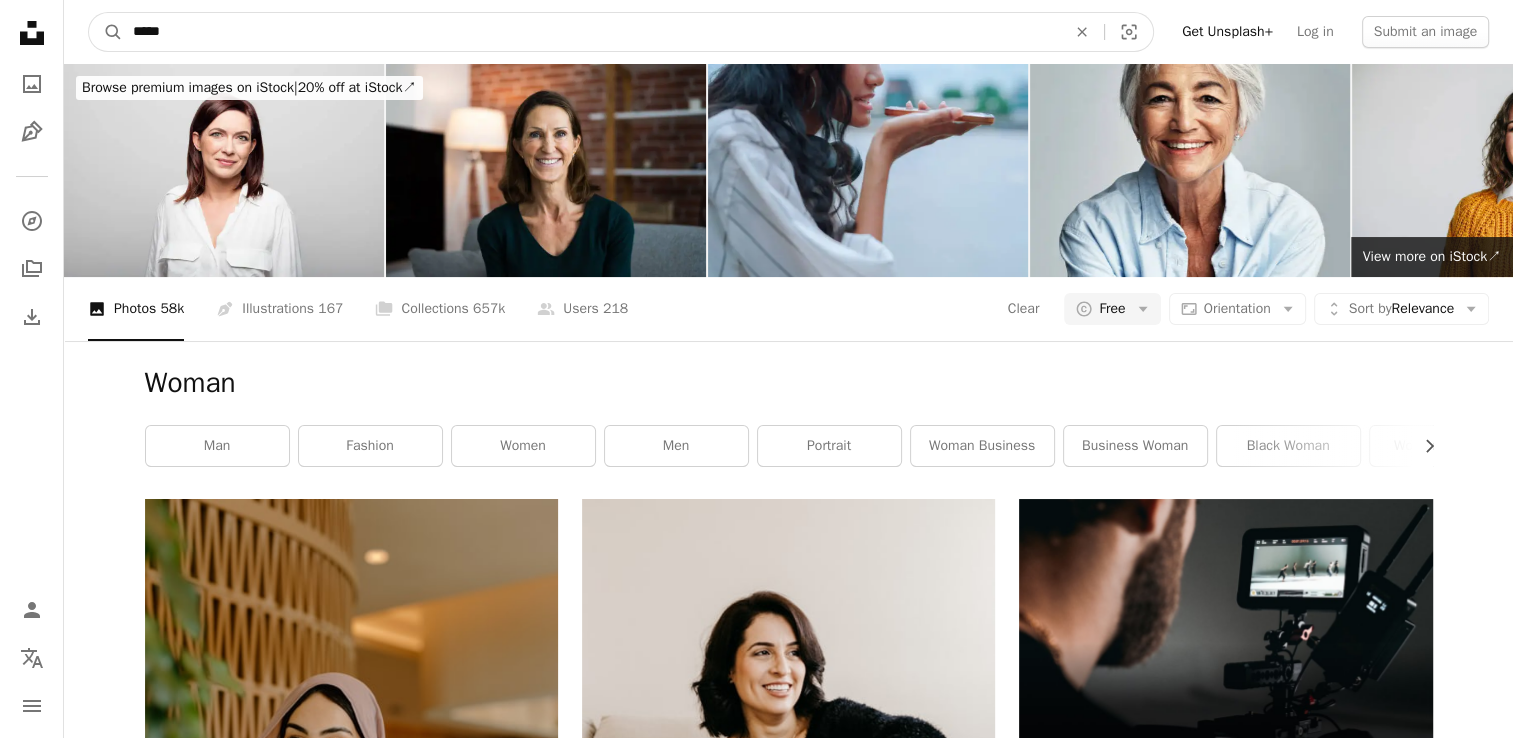 click on "*****" at bounding box center (591, 32) 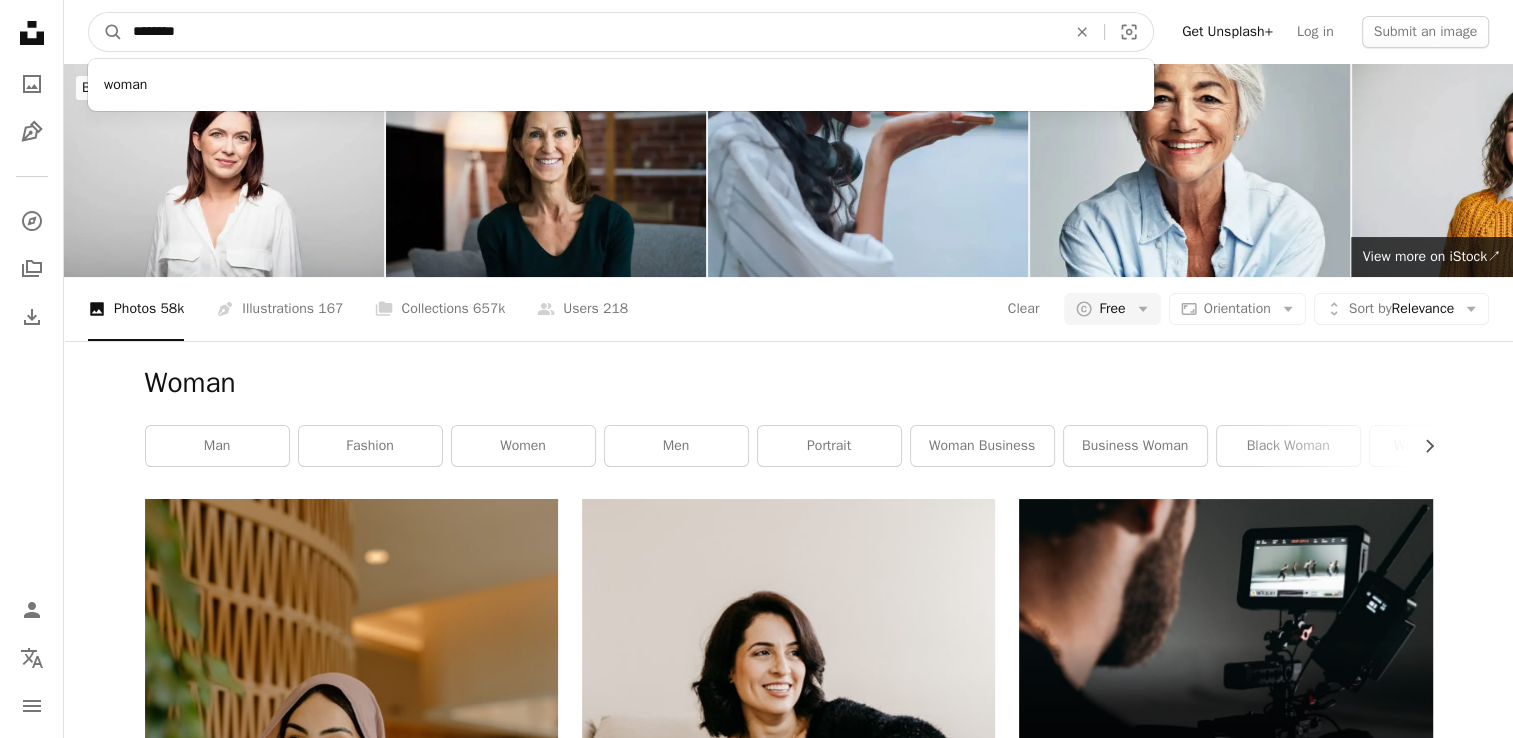 type on "*********" 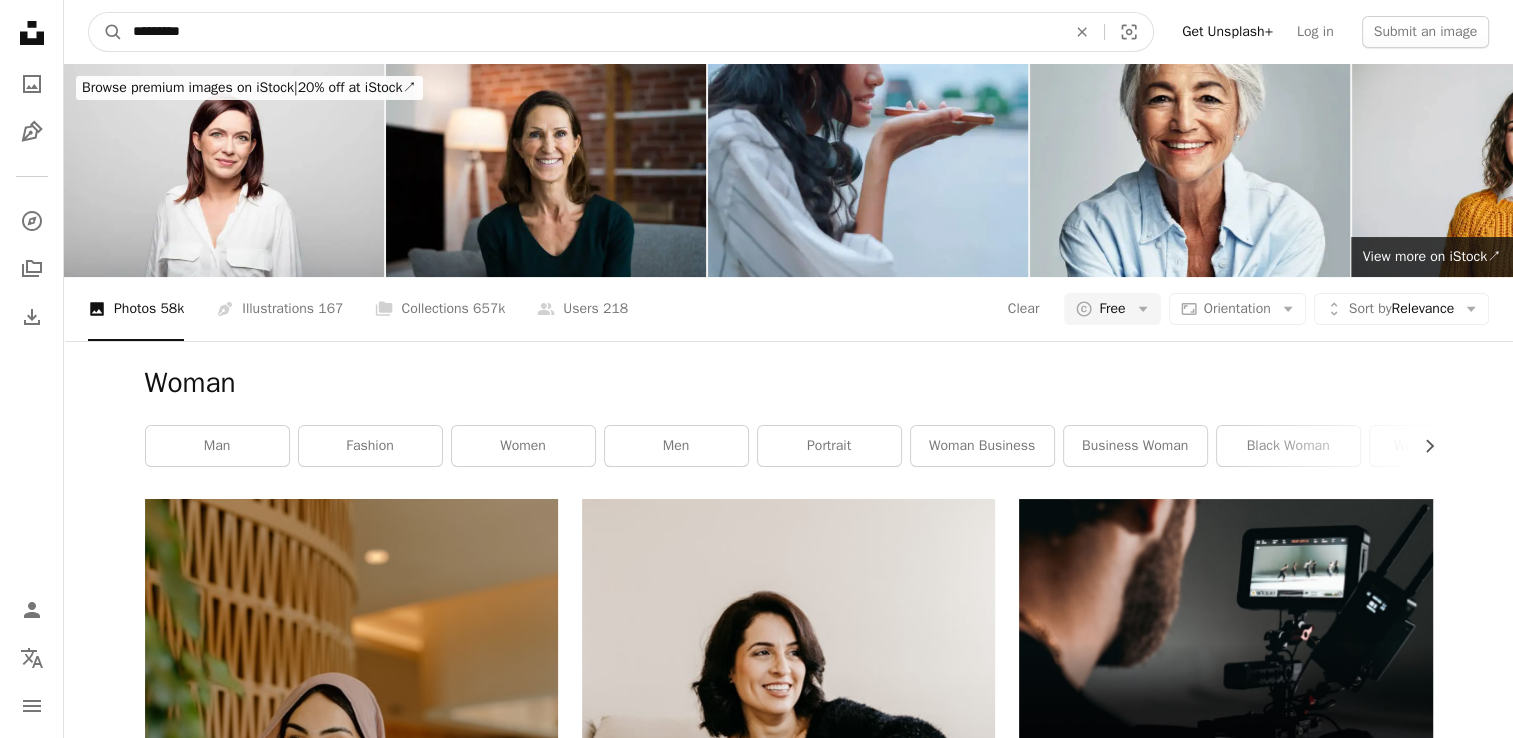 click on "A magnifying glass" at bounding box center [106, 32] 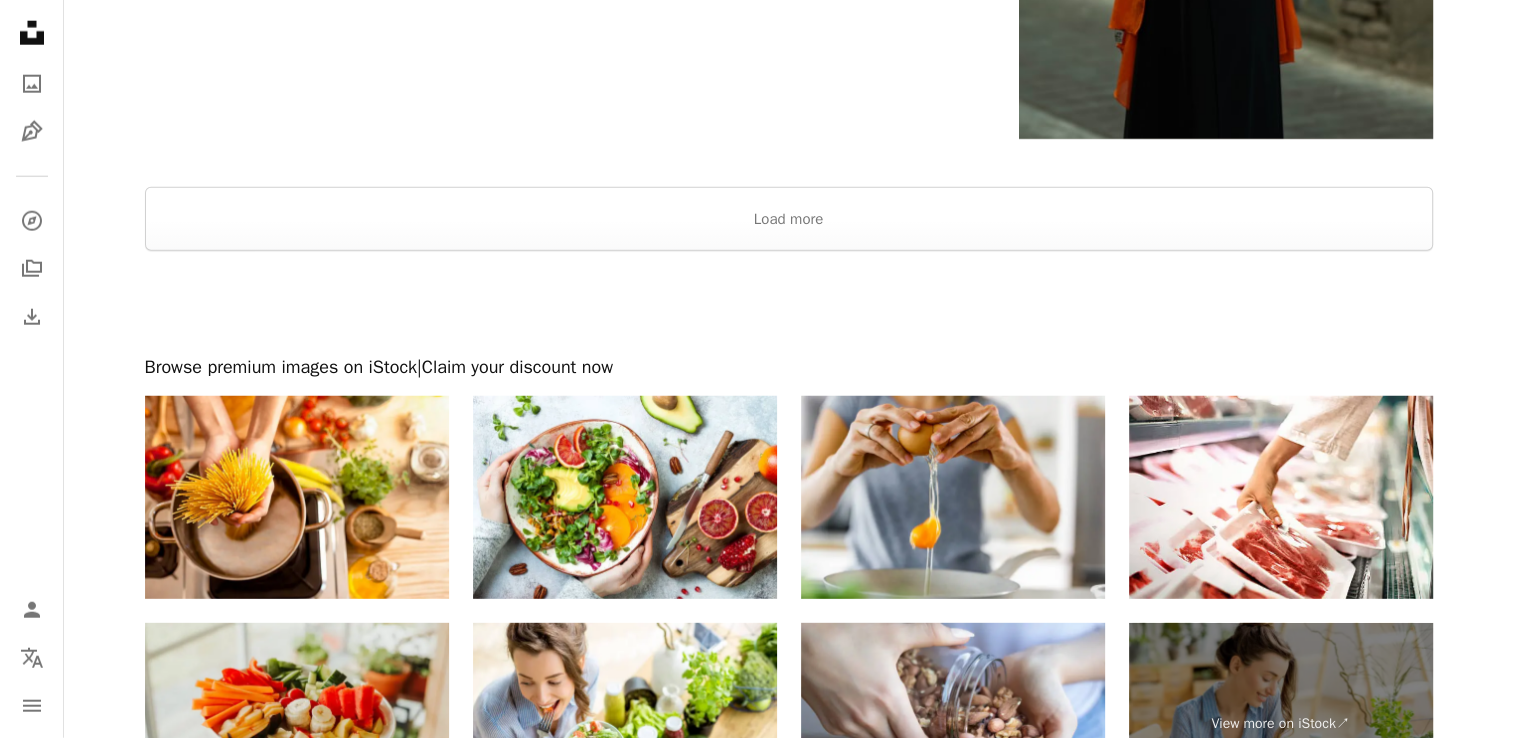 scroll, scrollTop: 5400, scrollLeft: 0, axis: vertical 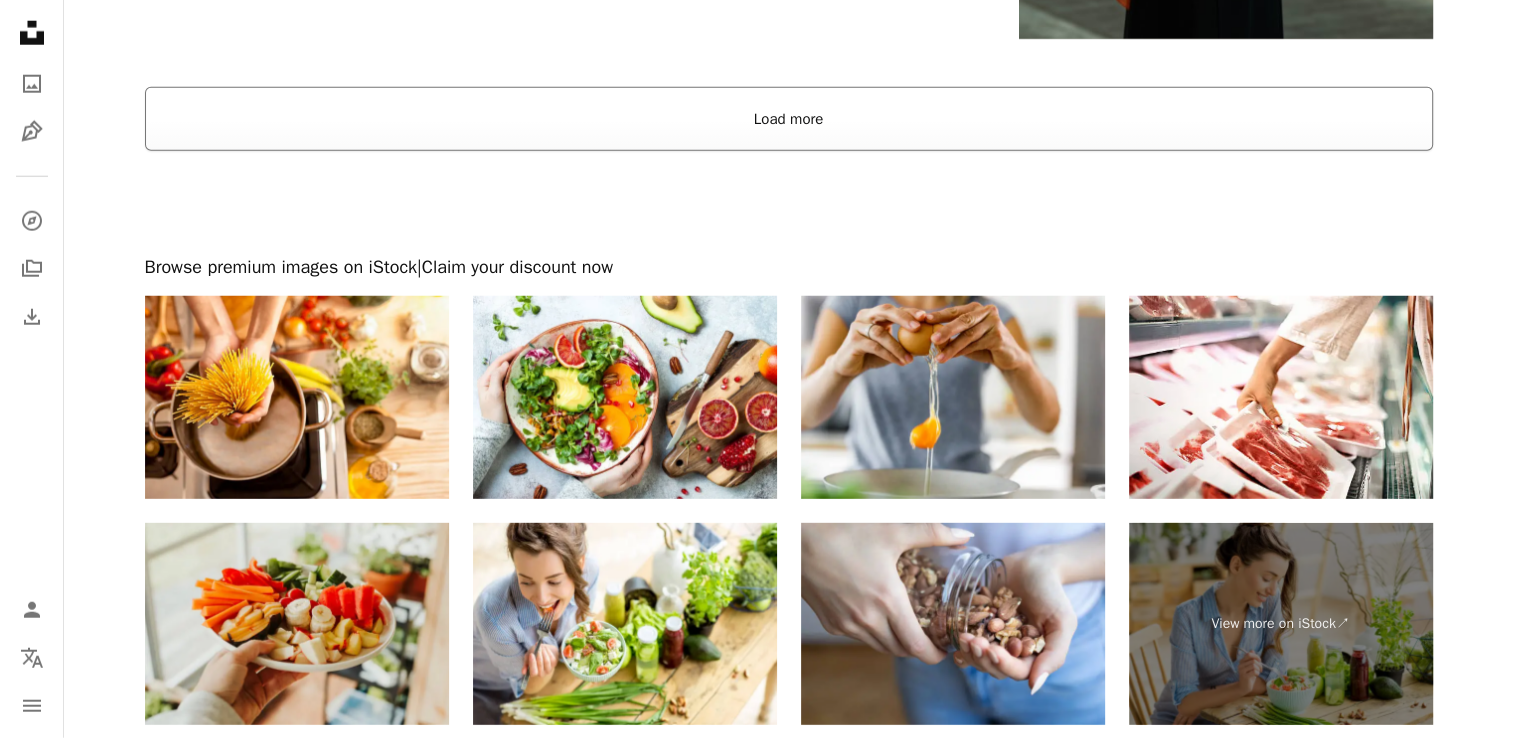 click on "Load more" at bounding box center (789, 119) 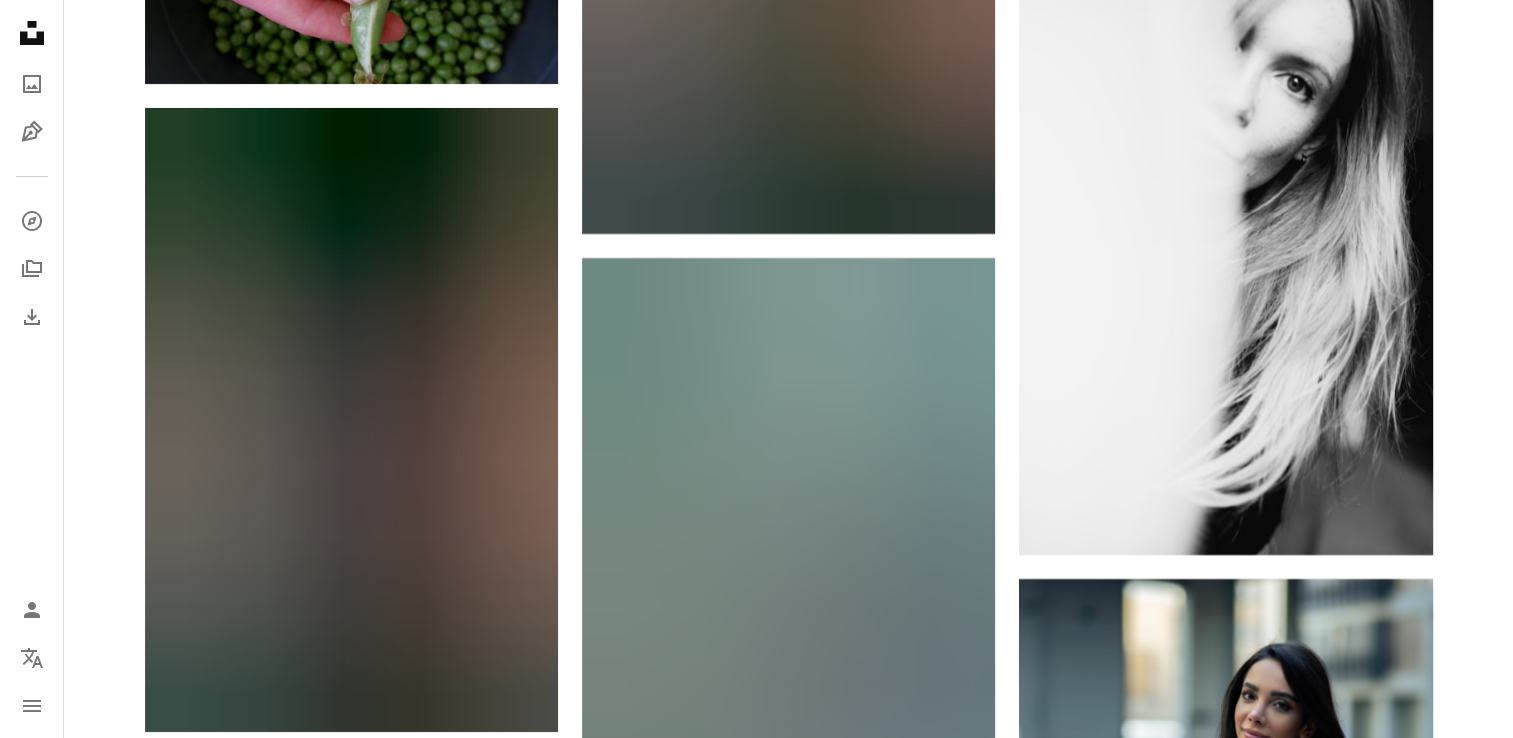 scroll, scrollTop: 8100, scrollLeft: 0, axis: vertical 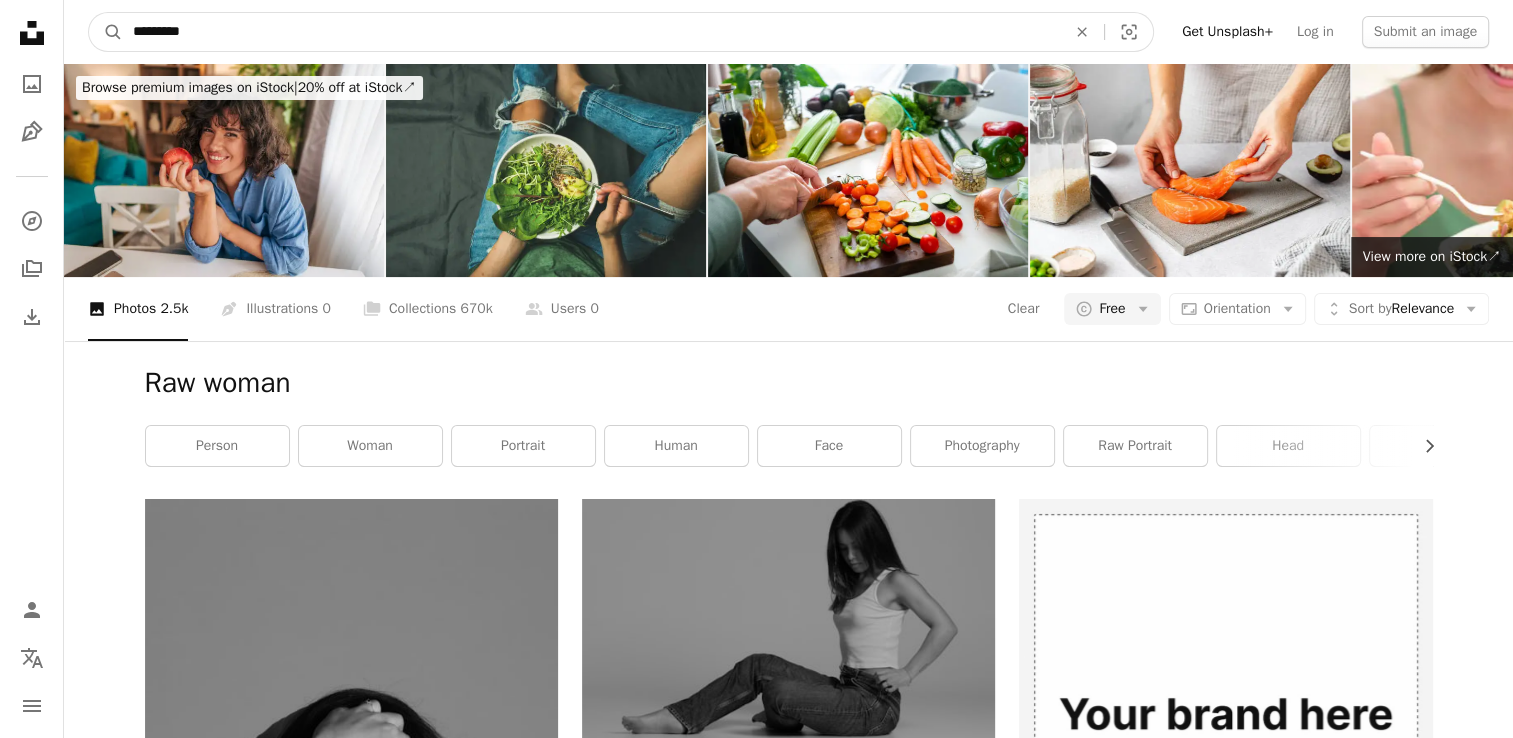 click on "*********" at bounding box center (591, 32) 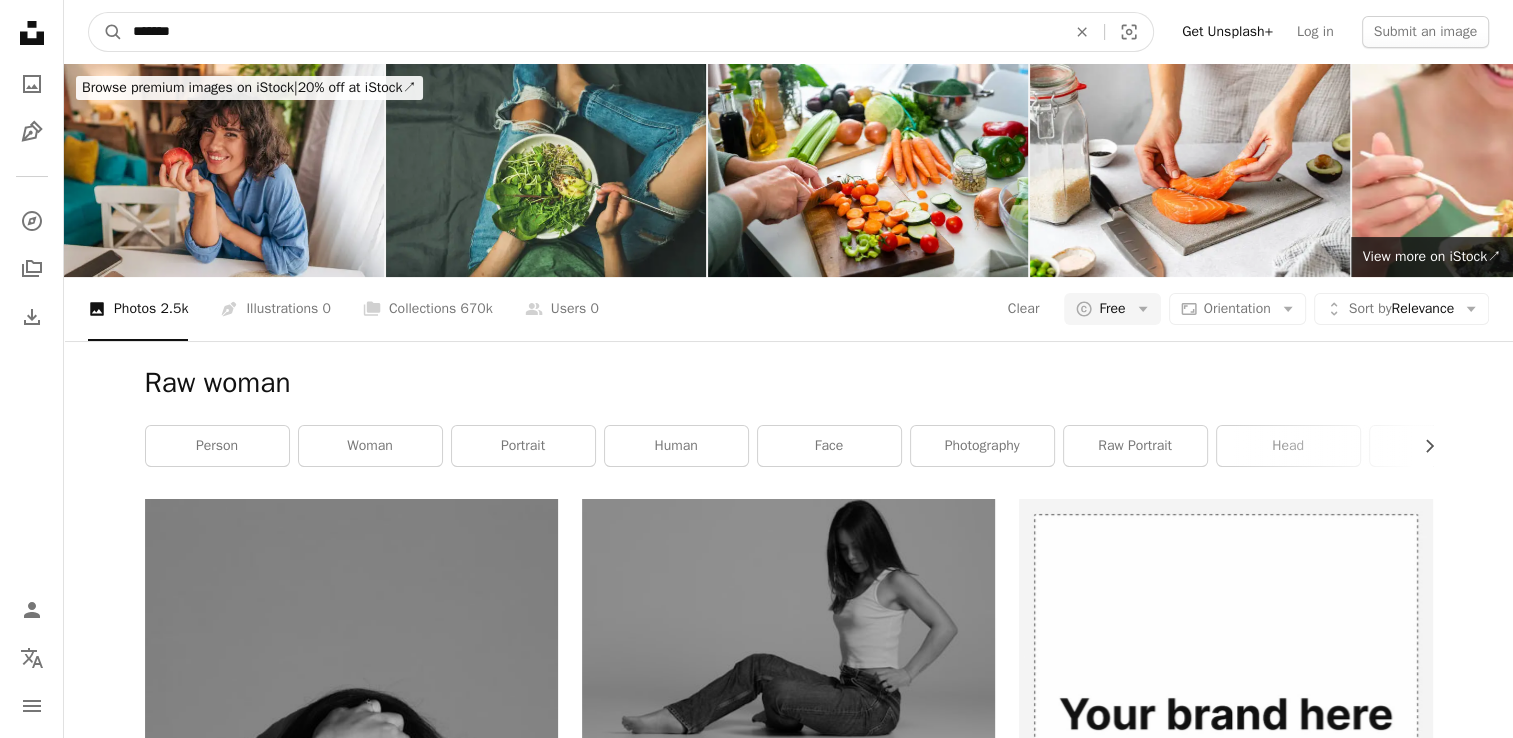 type on "********" 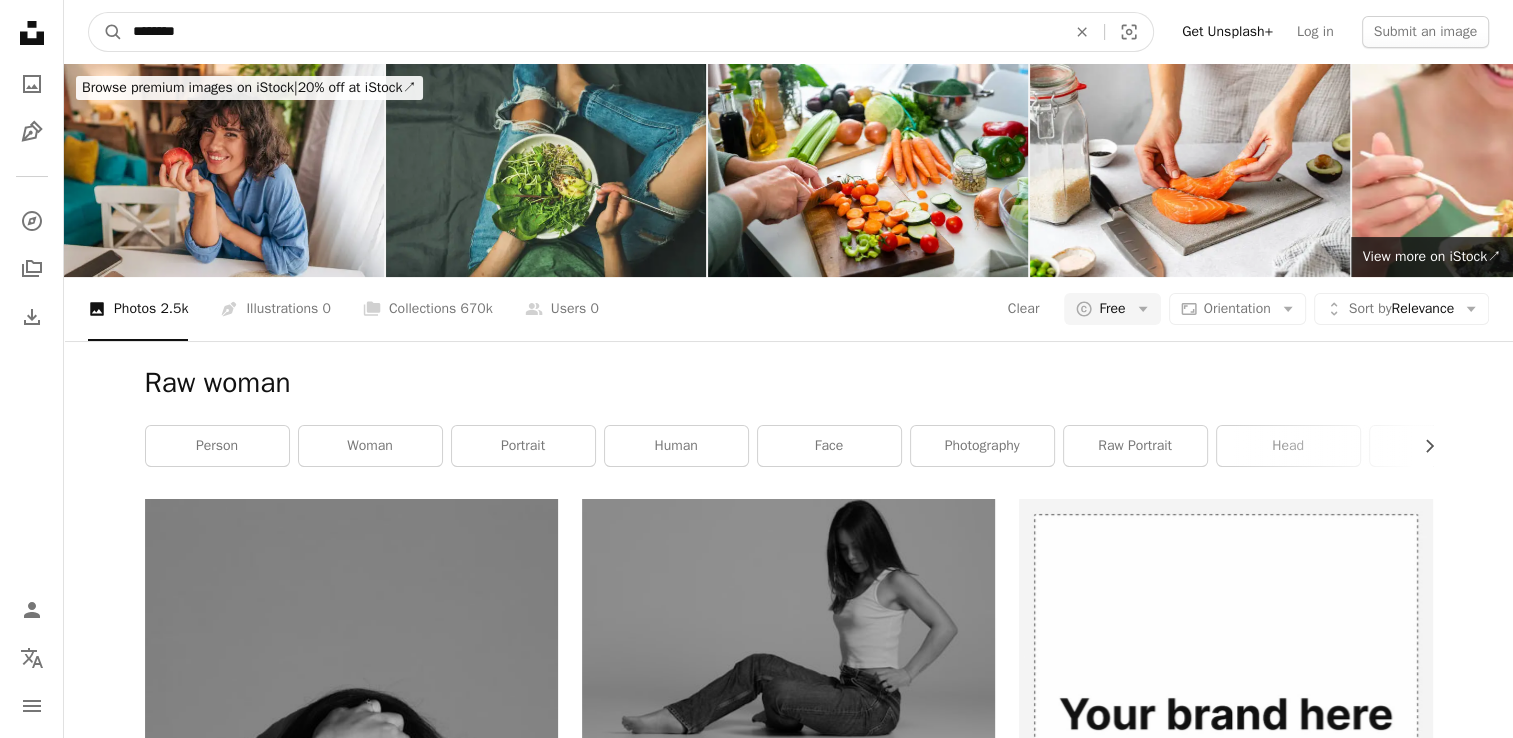 click on "A magnifying glass" at bounding box center (106, 32) 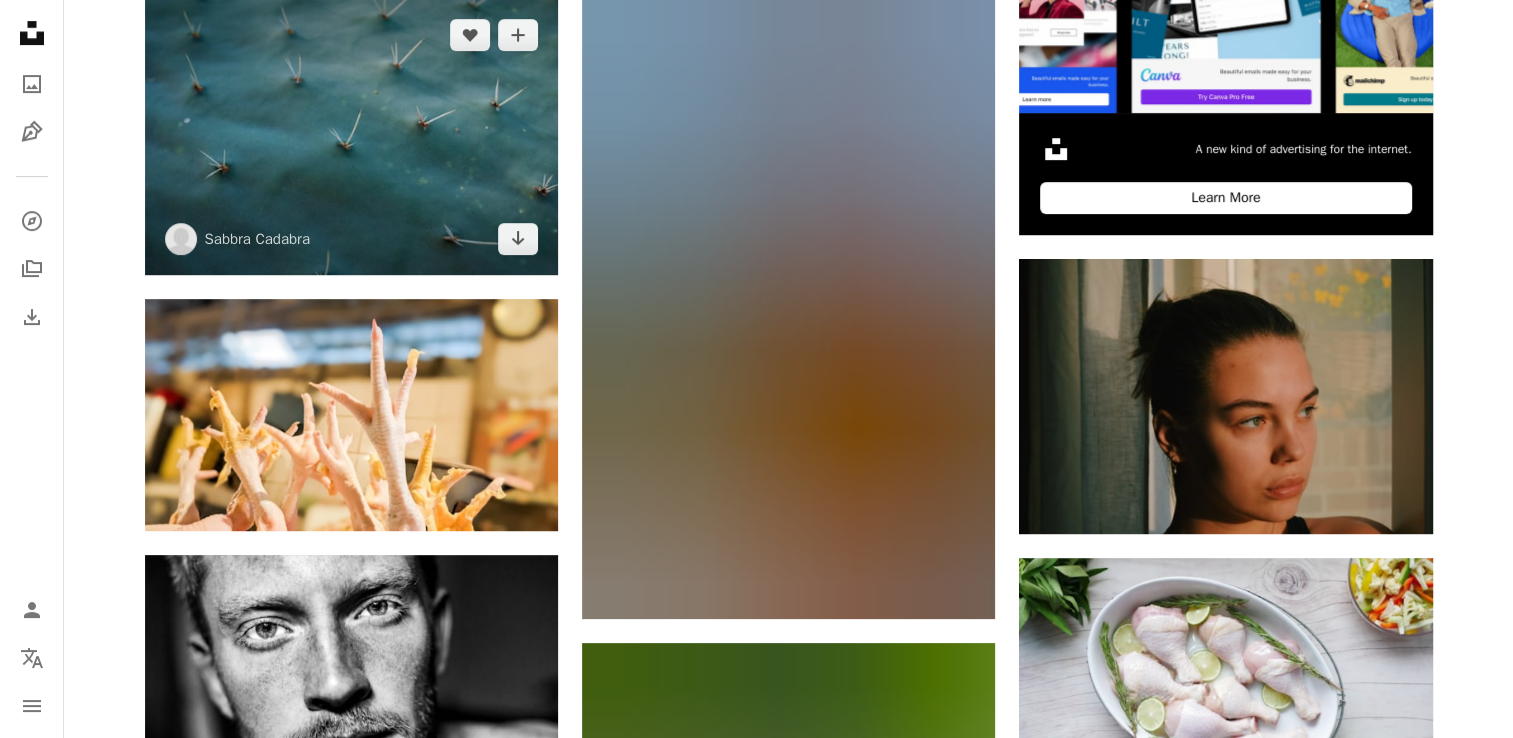 scroll, scrollTop: 900, scrollLeft: 0, axis: vertical 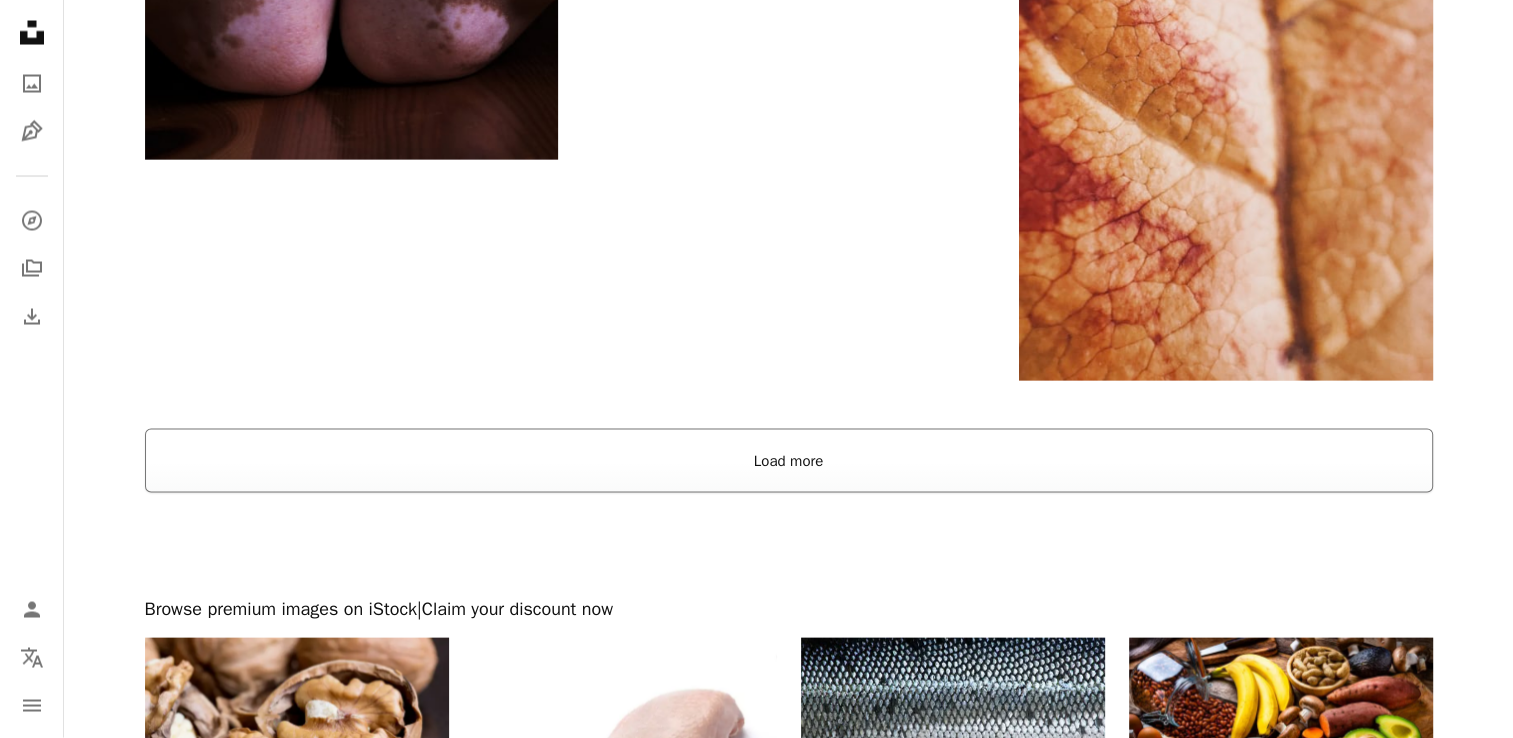 click on "Load more" at bounding box center [789, 461] 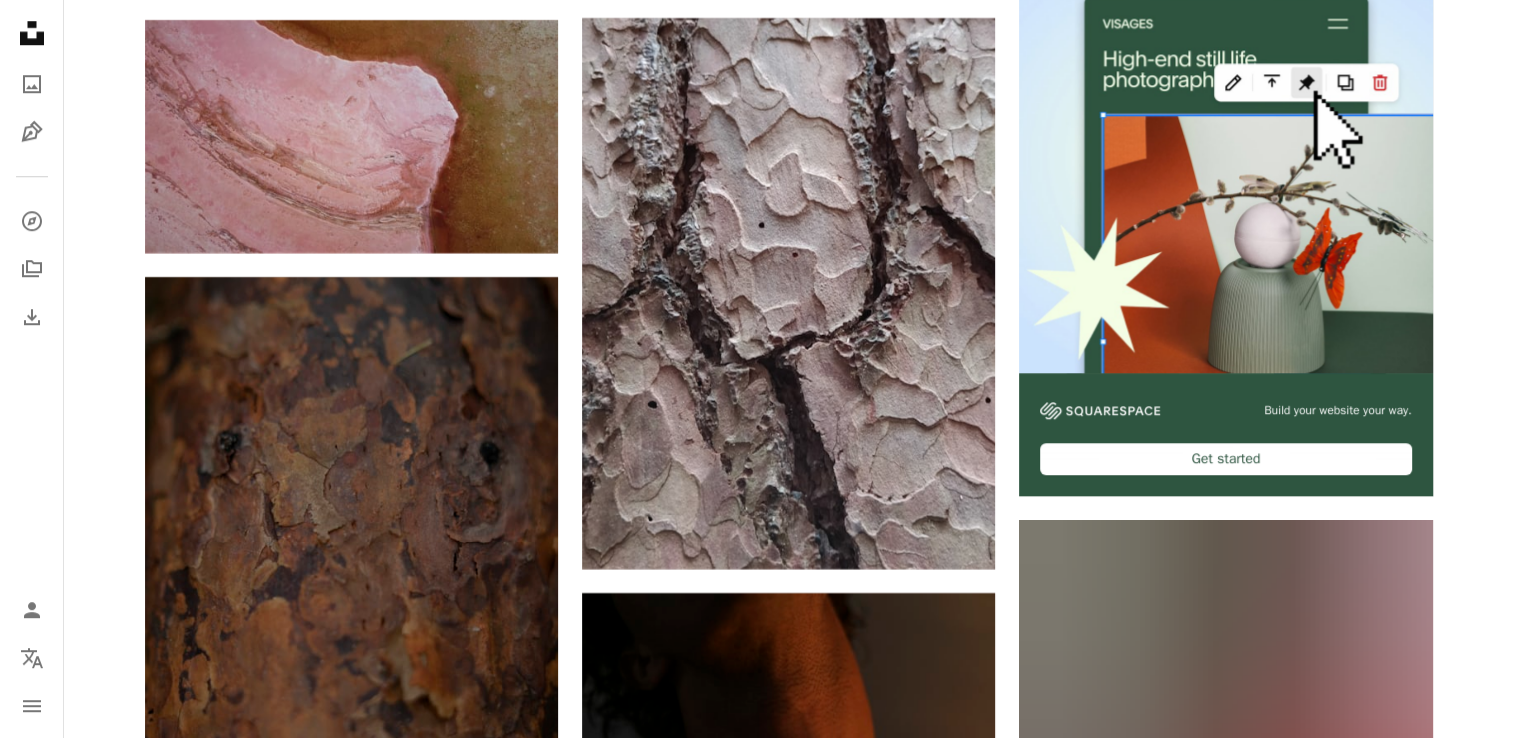 scroll, scrollTop: 9144, scrollLeft: 0, axis: vertical 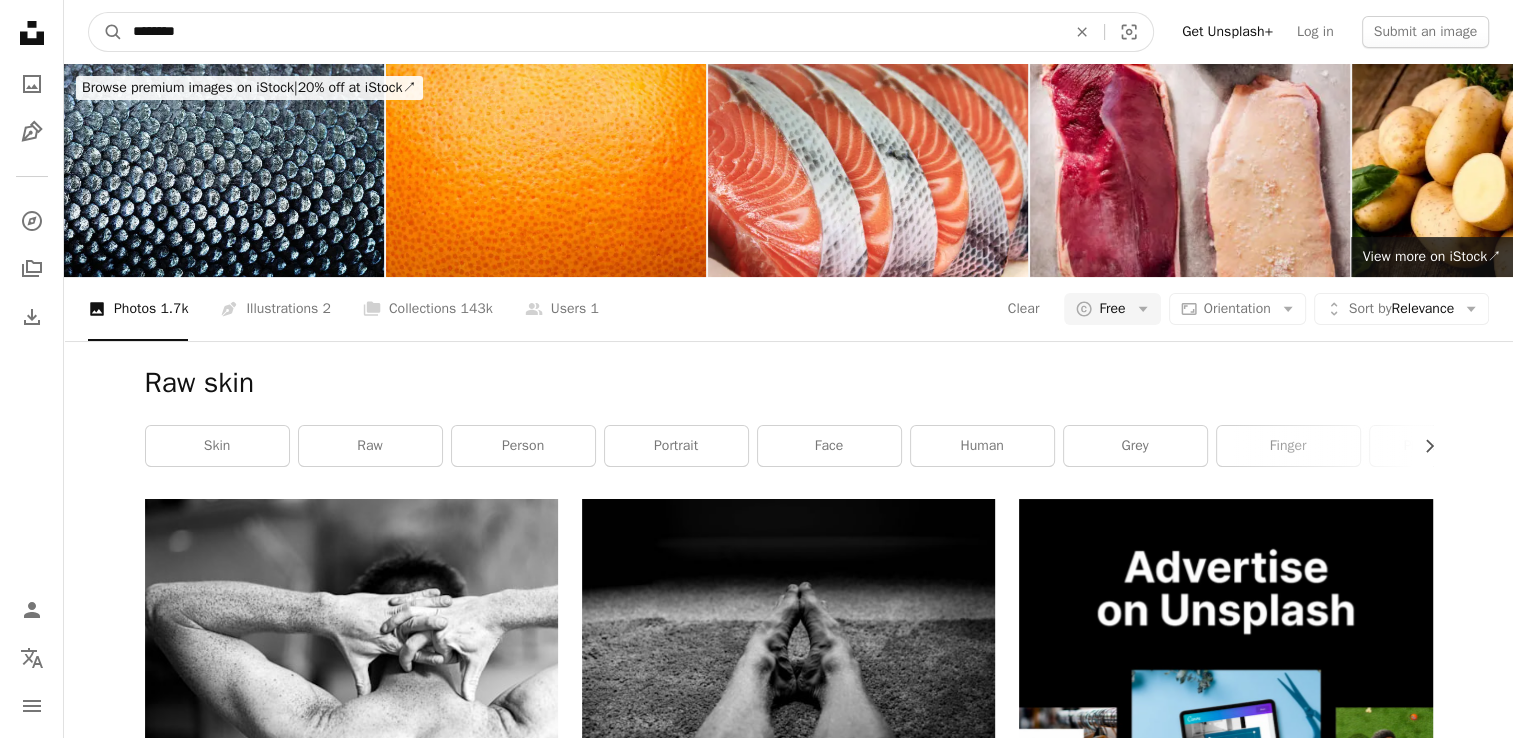 drag, startPoint x: 228, startPoint y: 26, endPoint x: -4, endPoint y: 13, distance: 232.36394 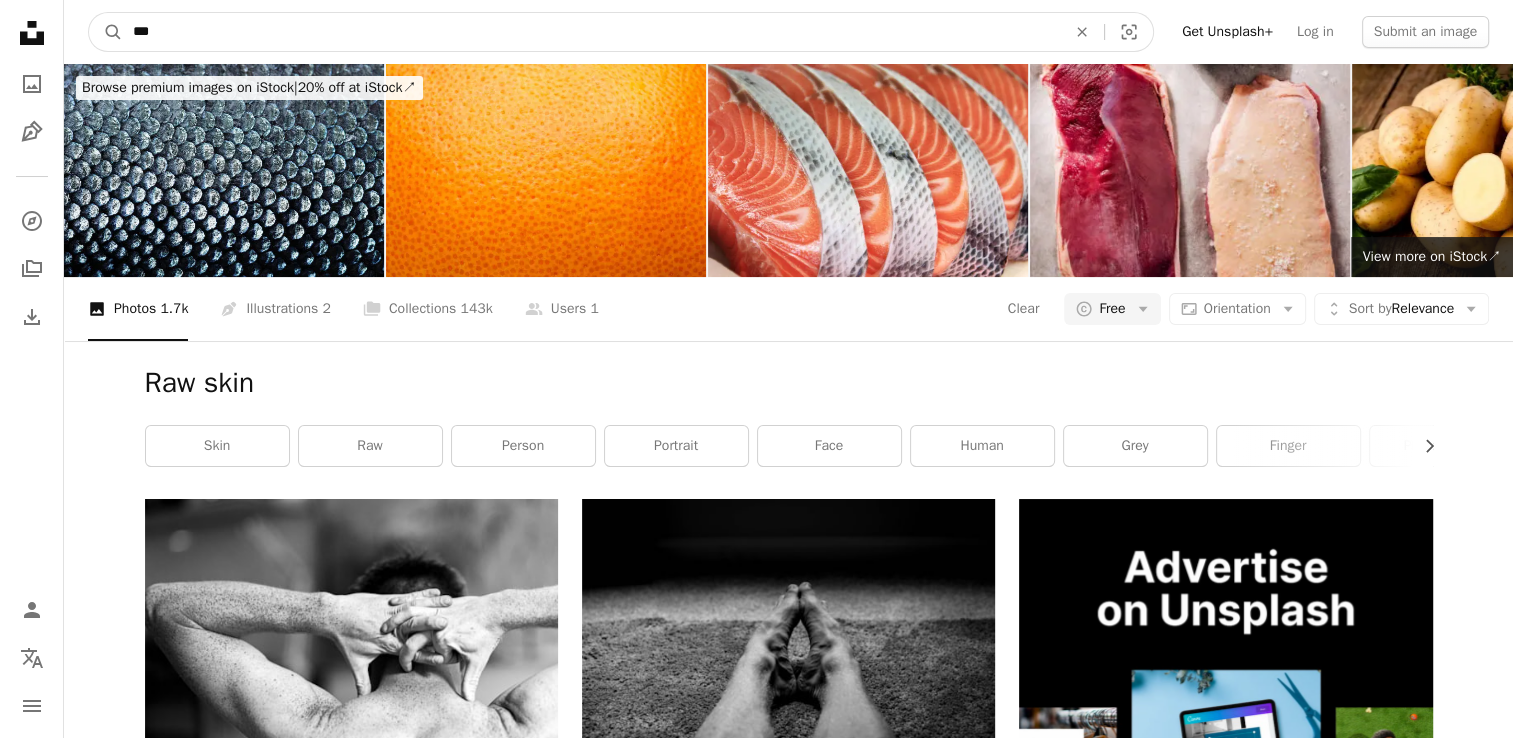 type on "****" 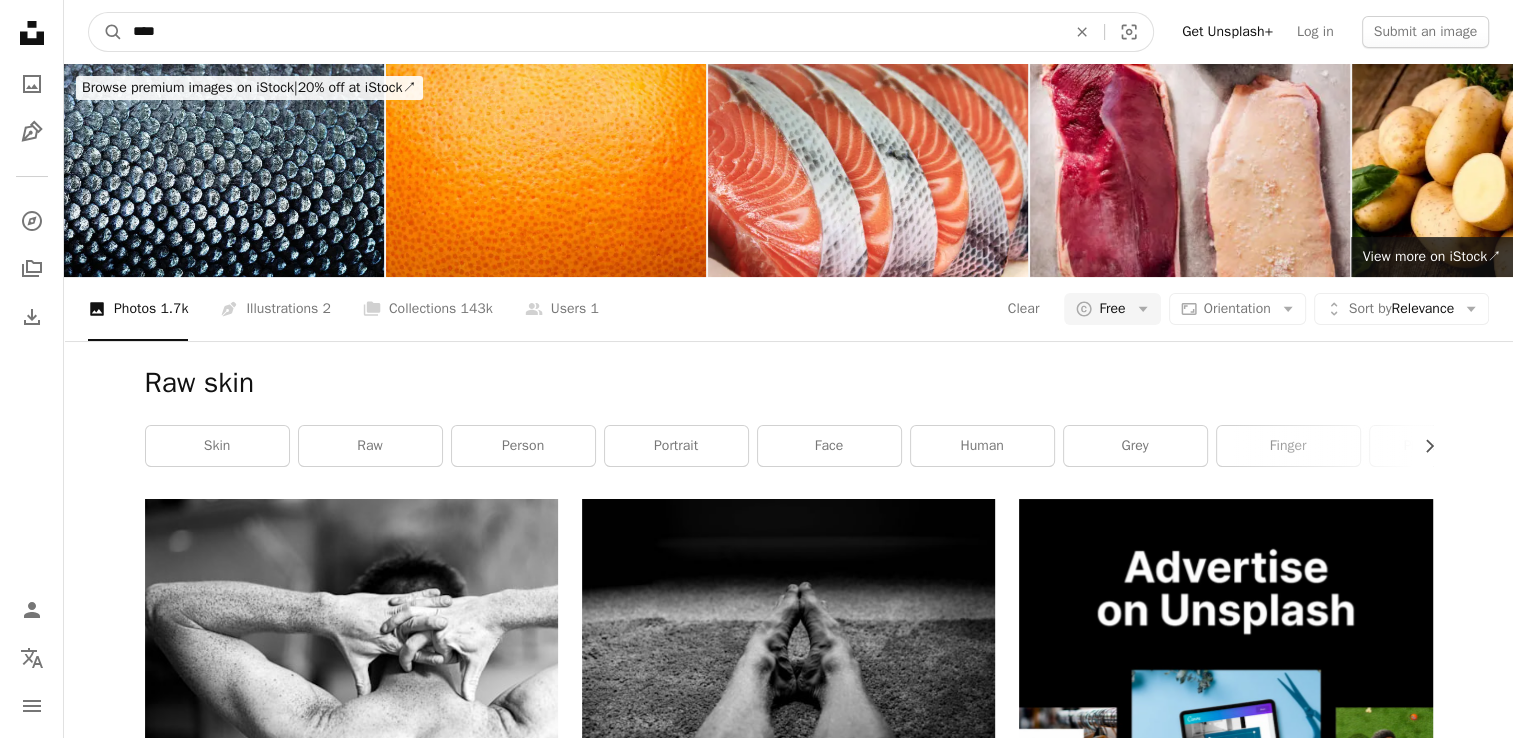 click on "A magnifying glass" at bounding box center [106, 32] 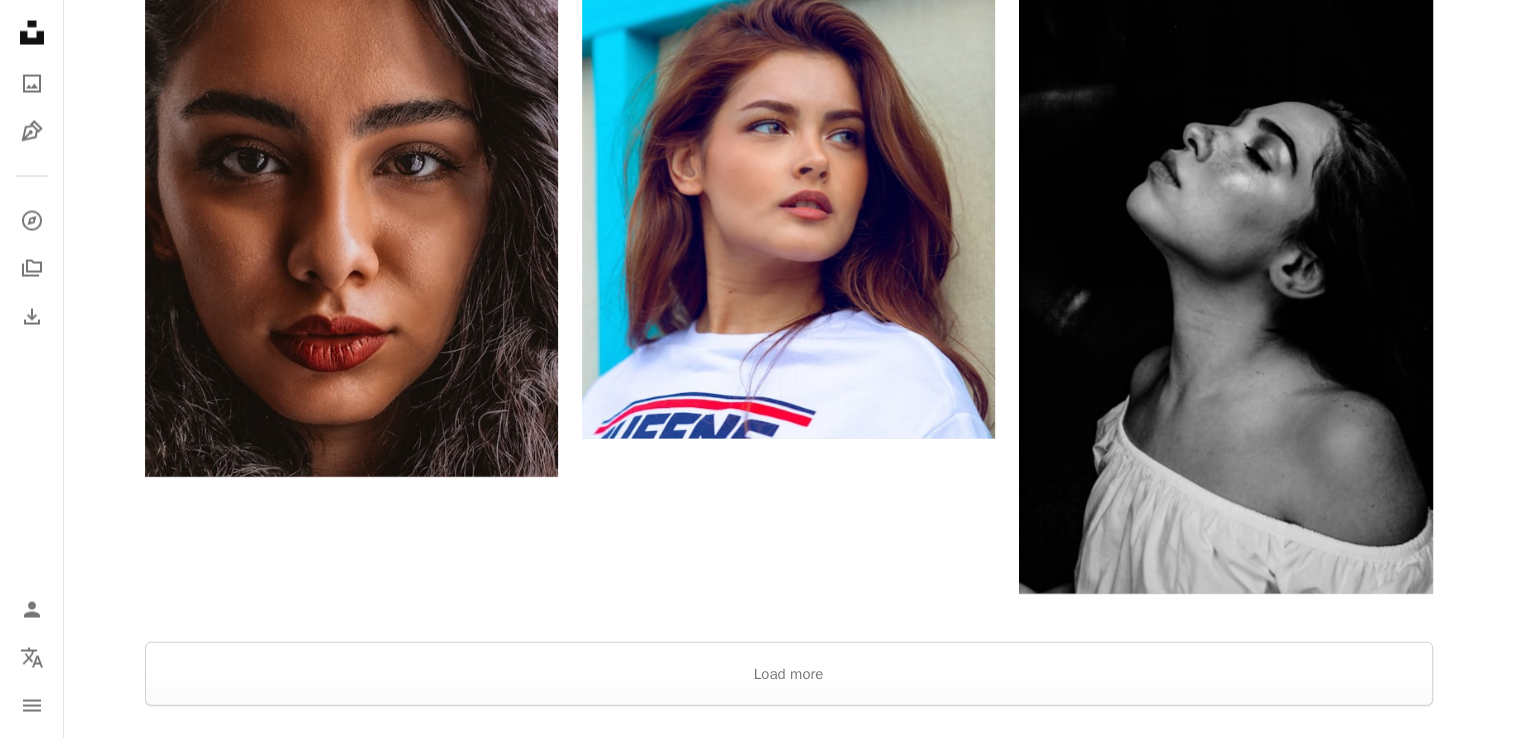 scroll, scrollTop: 4500, scrollLeft: 0, axis: vertical 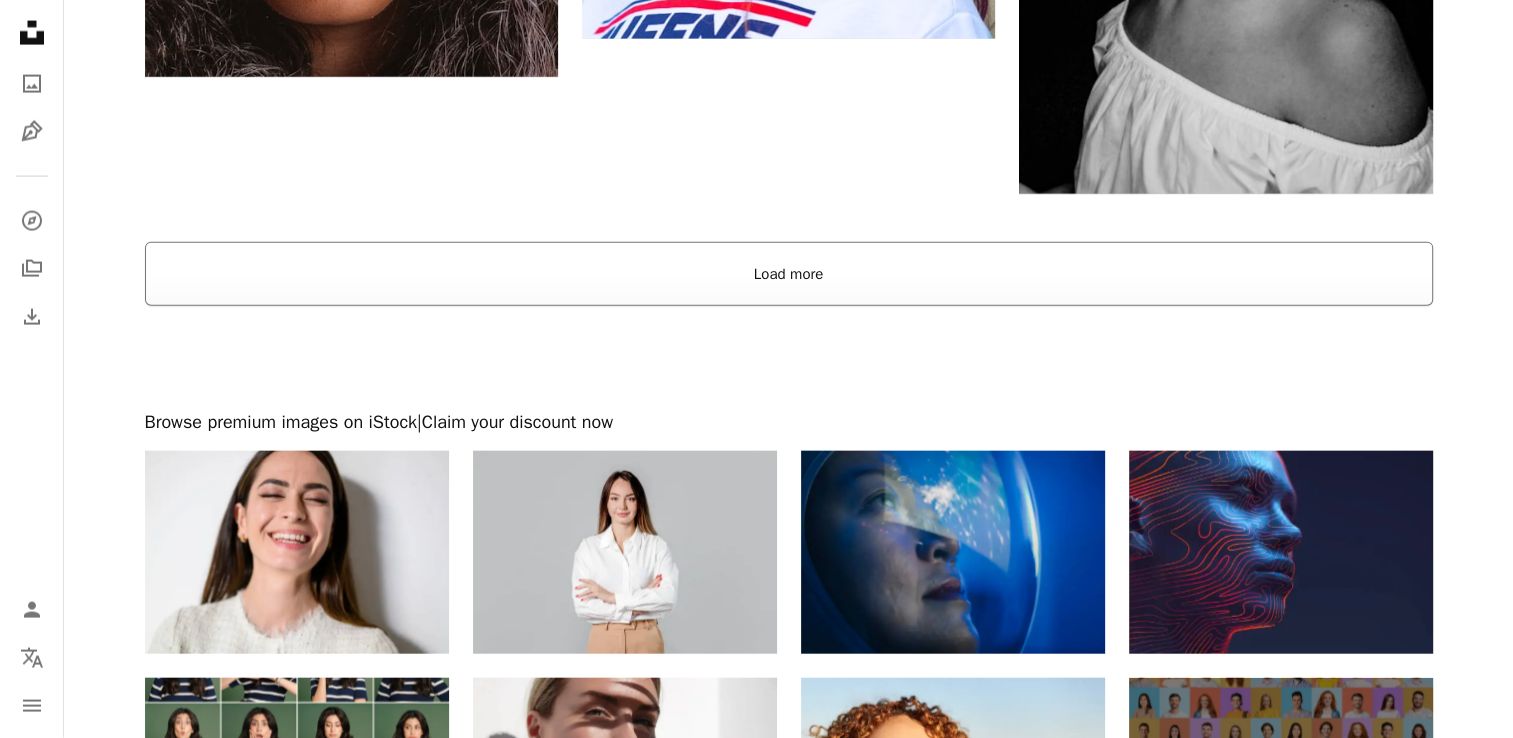click on "Load more" at bounding box center [789, 274] 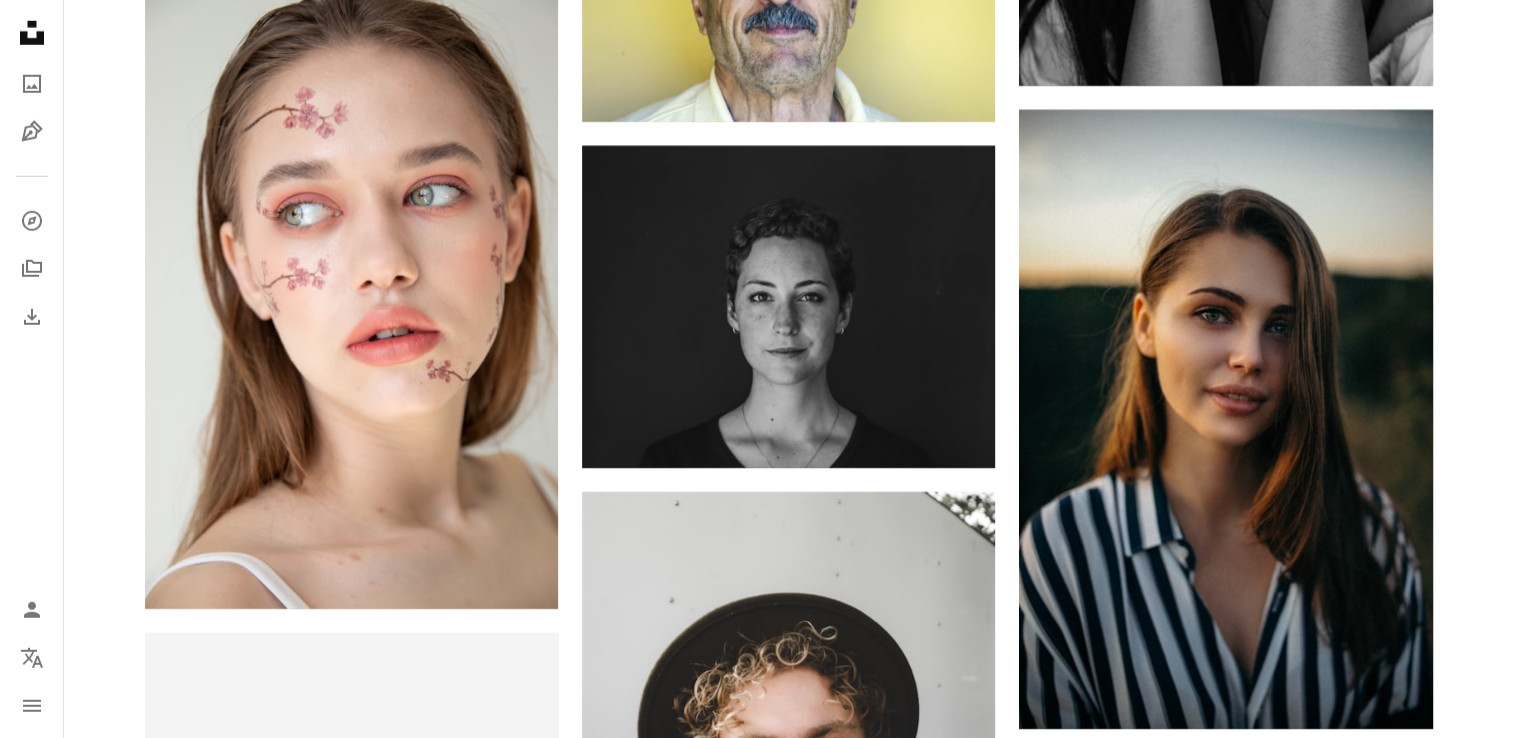 scroll, scrollTop: 5600, scrollLeft: 0, axis: vertical 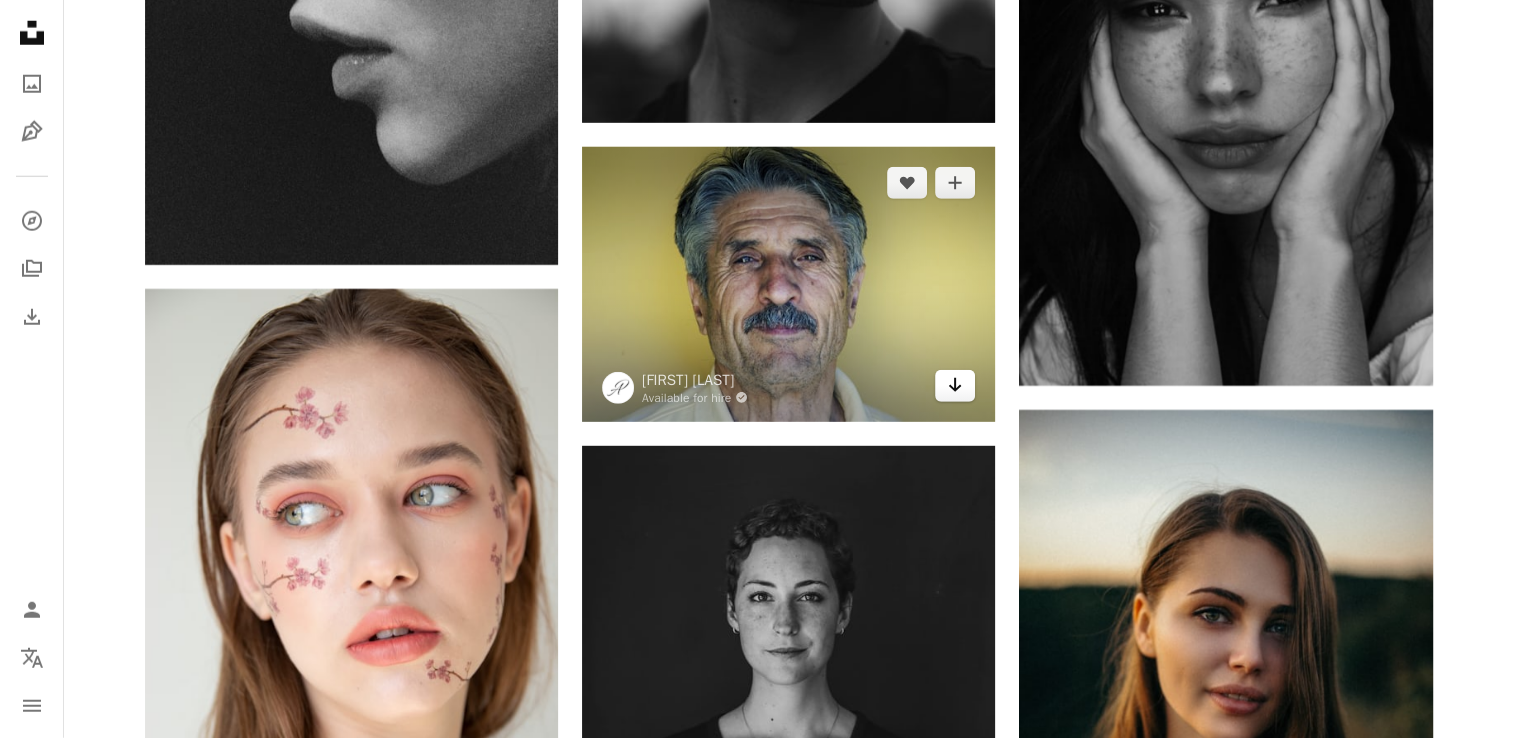 click 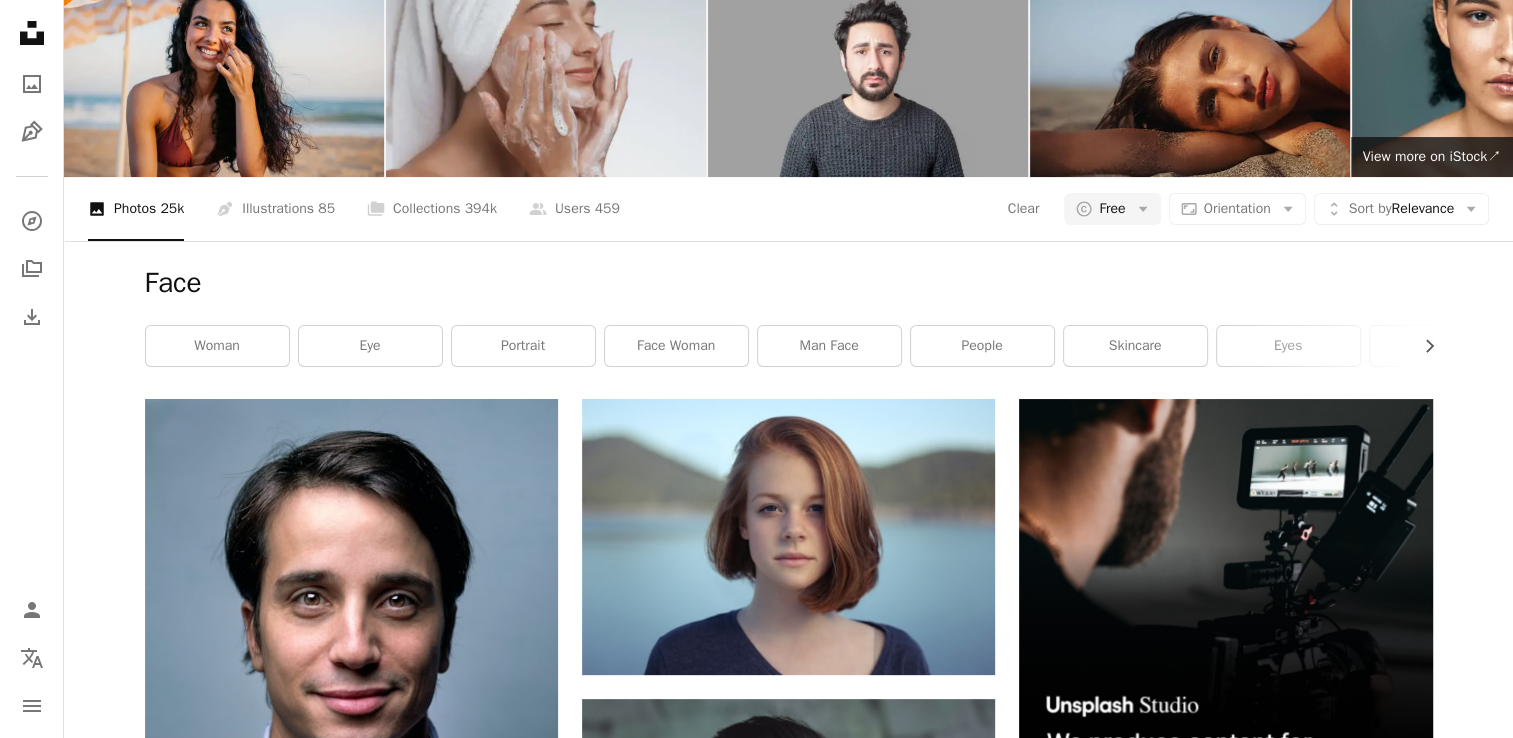 scroll, scrollTop: 0, scrollLeft: 0, axis: both 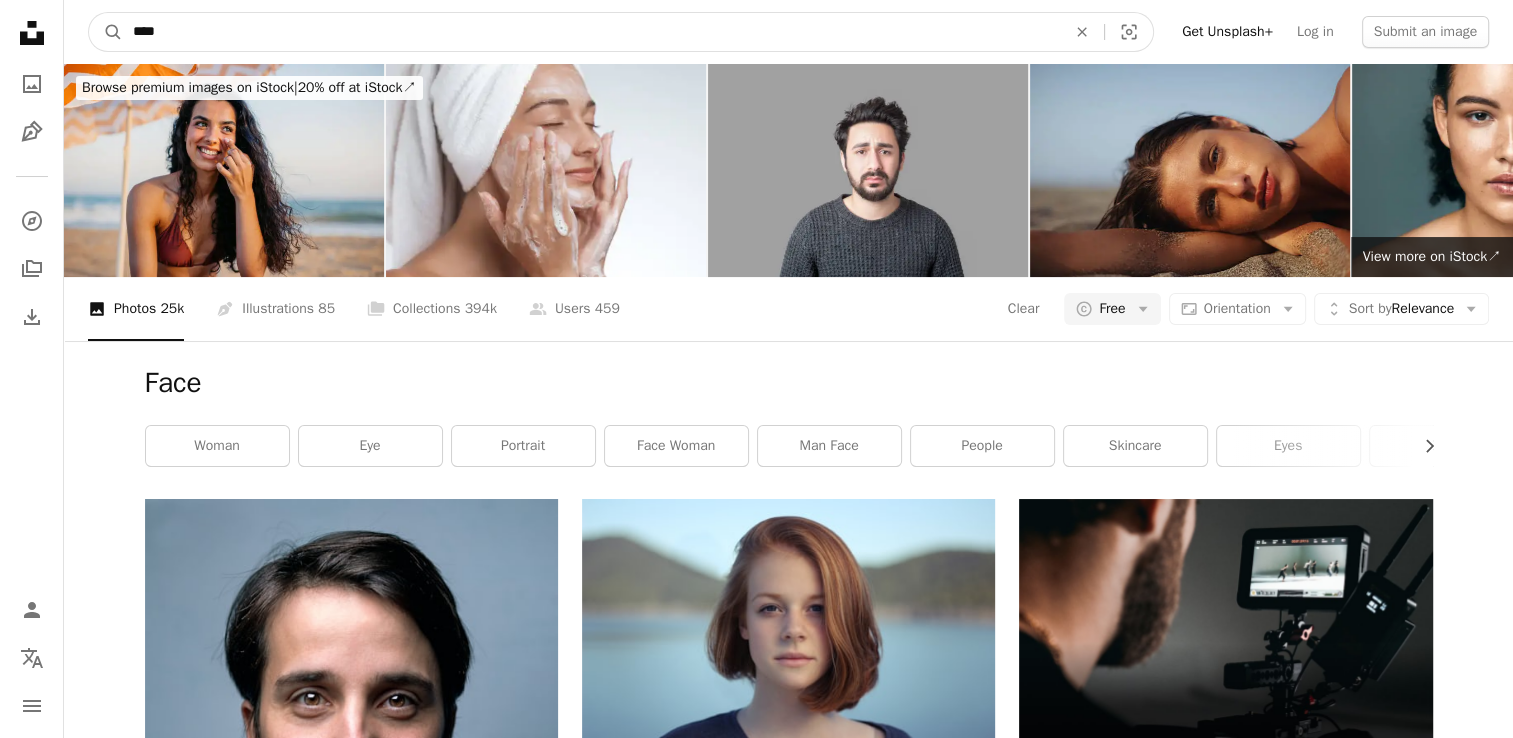 drag, startPoint x: 250, startPoint y: 27, endPoint x: 0, endPoint y: 26, distance: 250.002 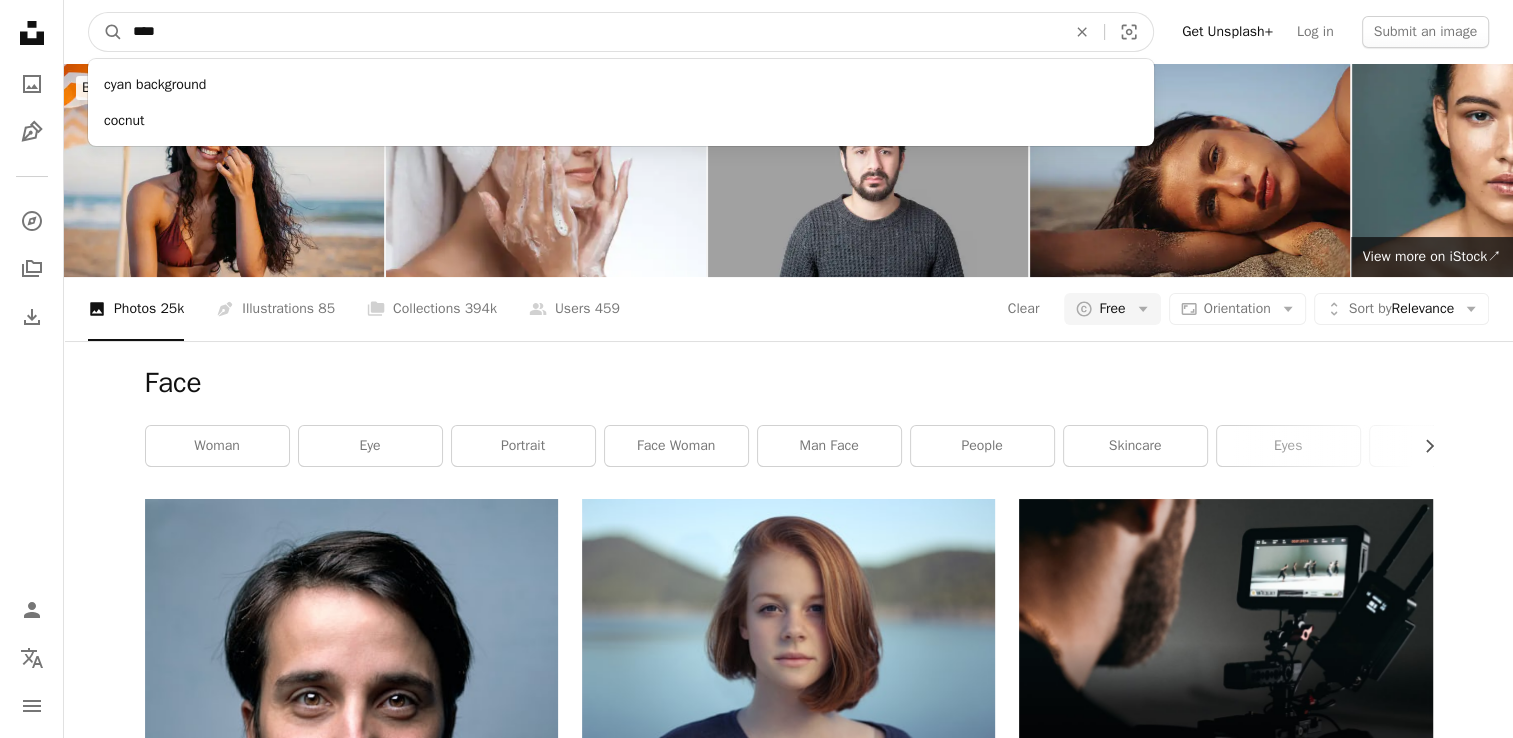 type on "*****" 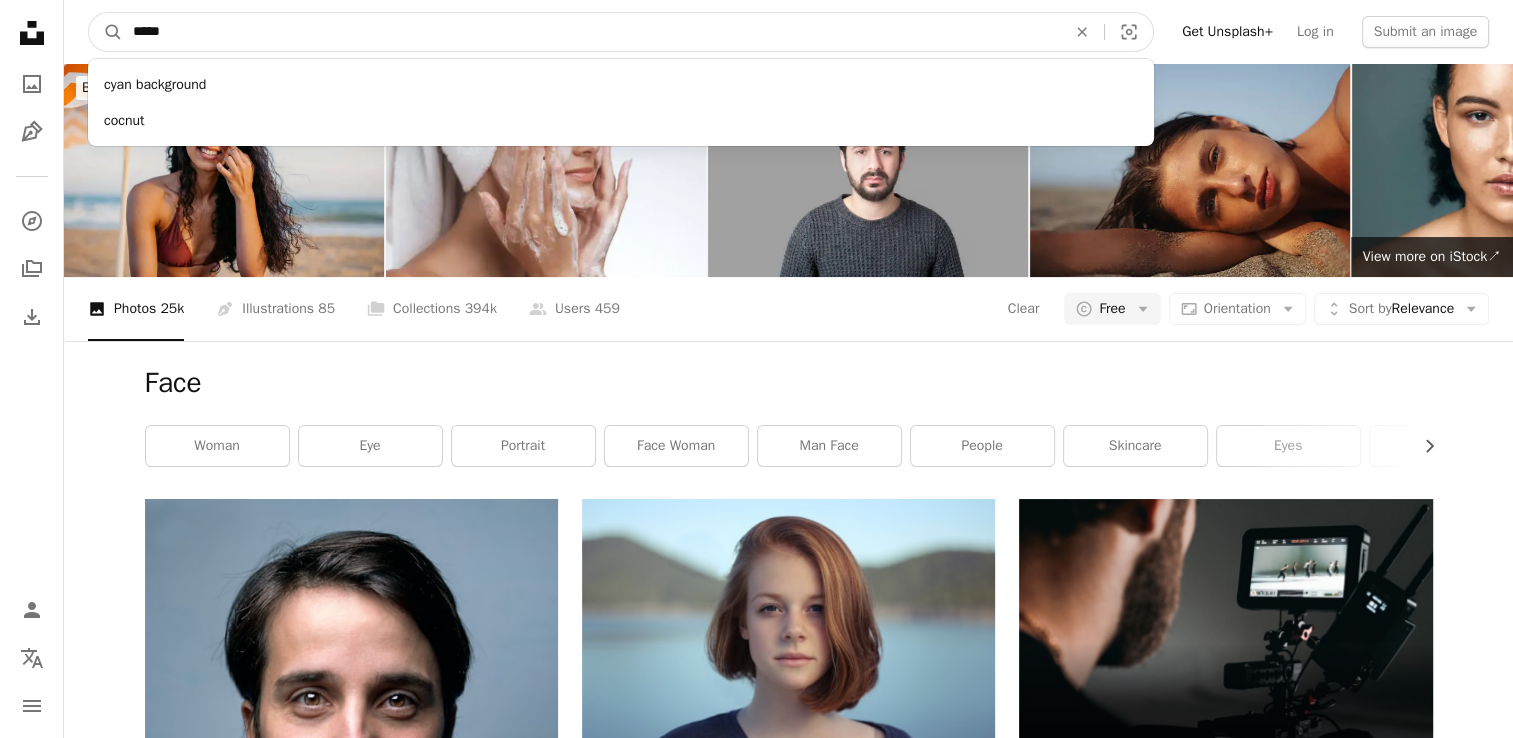 click on "A magnifying glass" at bounding box center [106, 32] 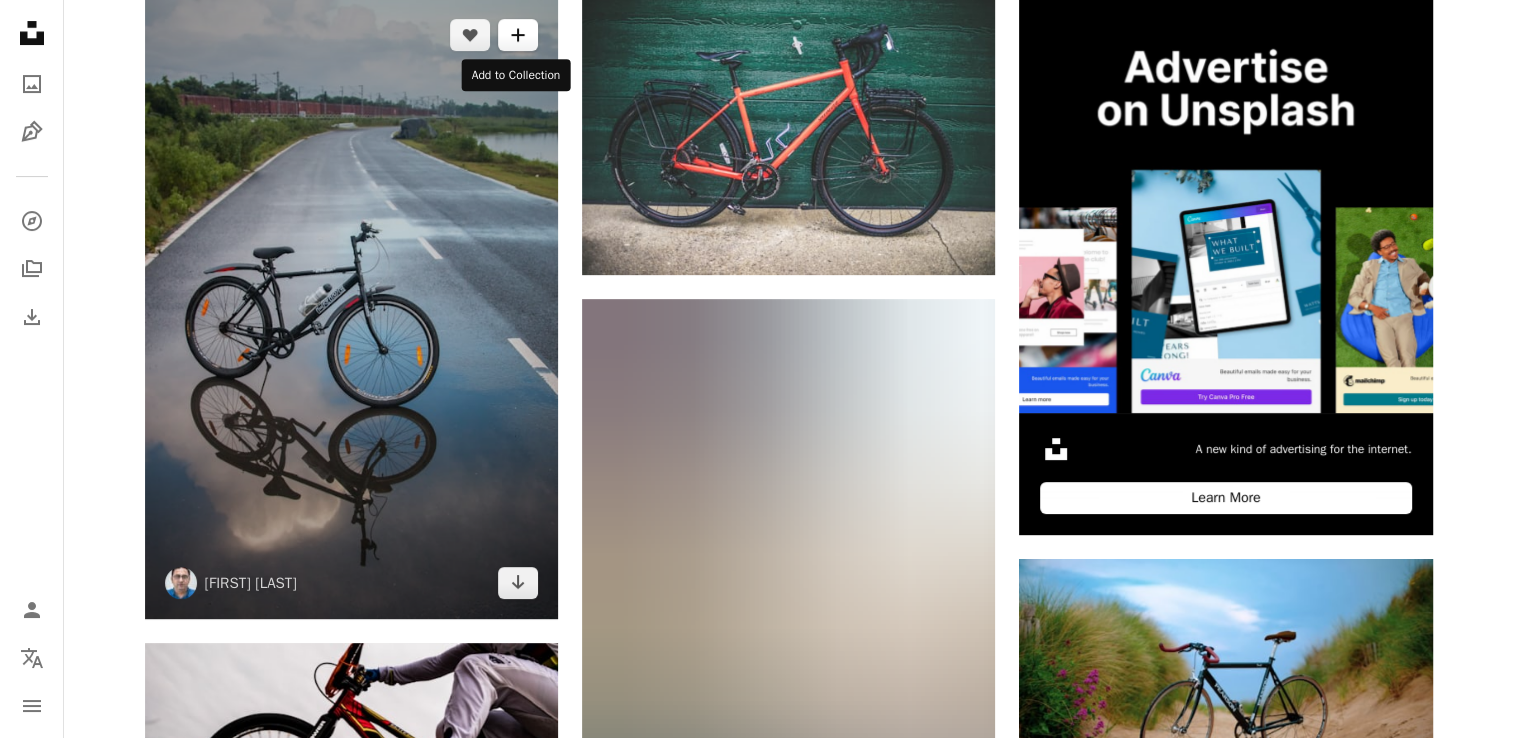 scroll, scrollTop: 800, scrollLeft: 0, axis: vertical 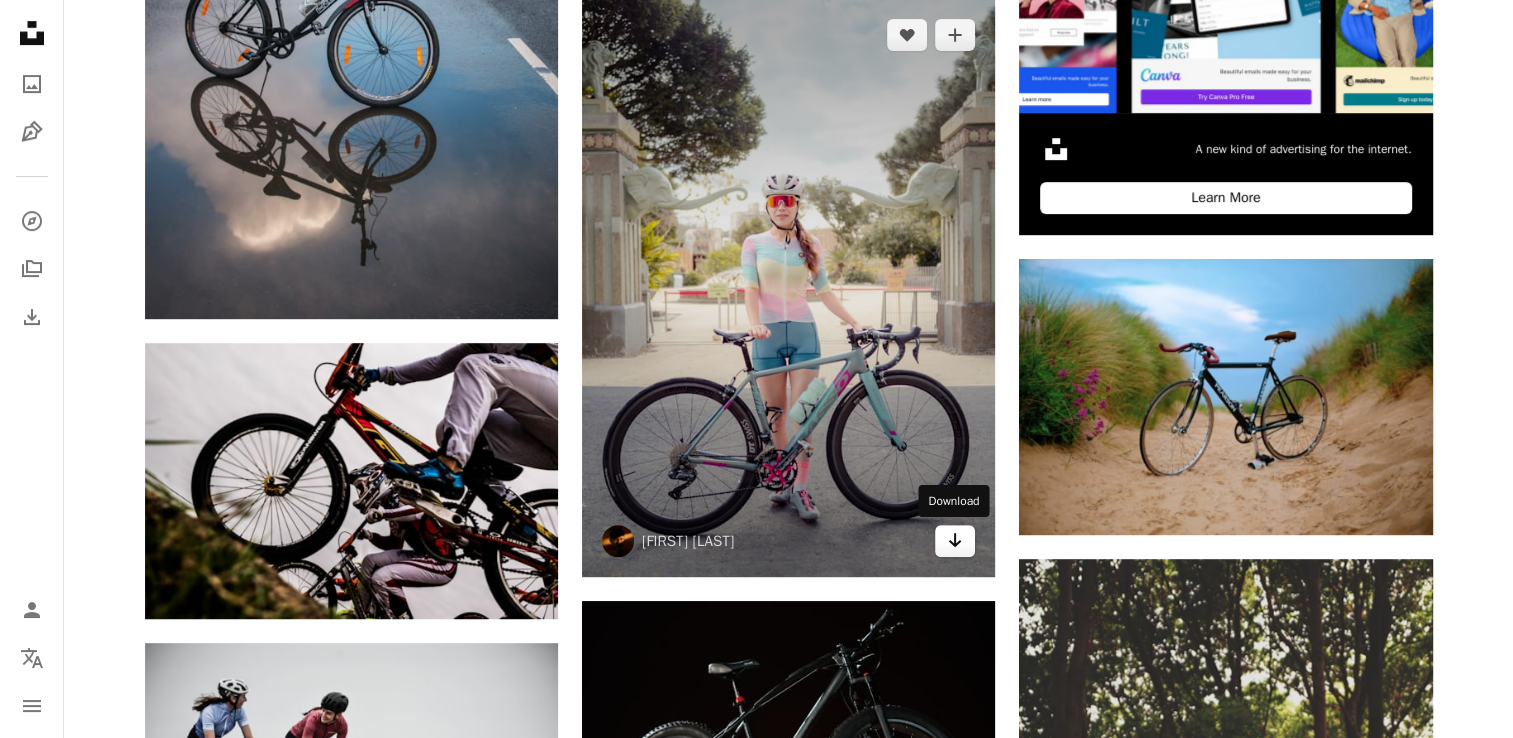 click on "Arrow pointing down" at bounding box center (955, 541) 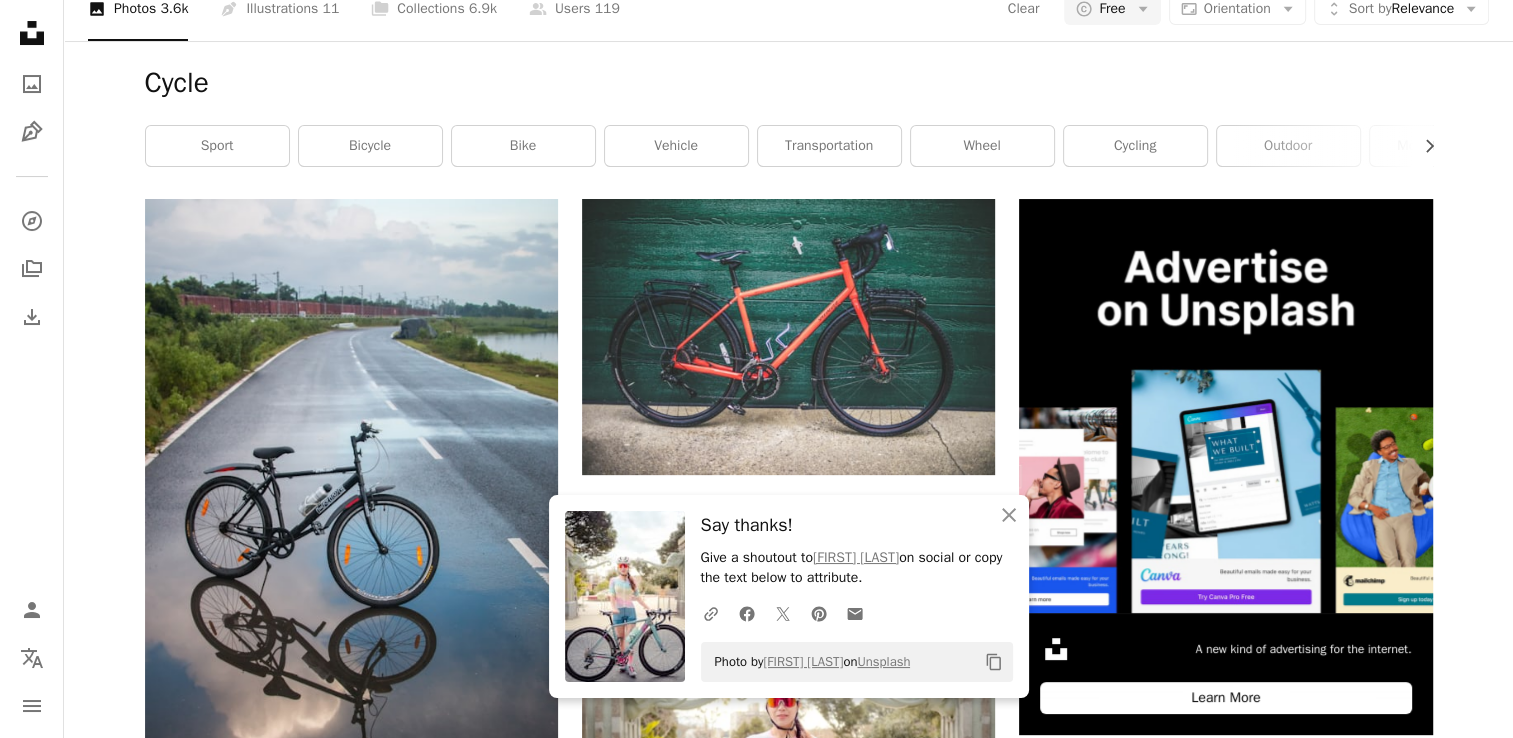 scroll, scrollTop: 0, scrollLeft: 0, axis: both 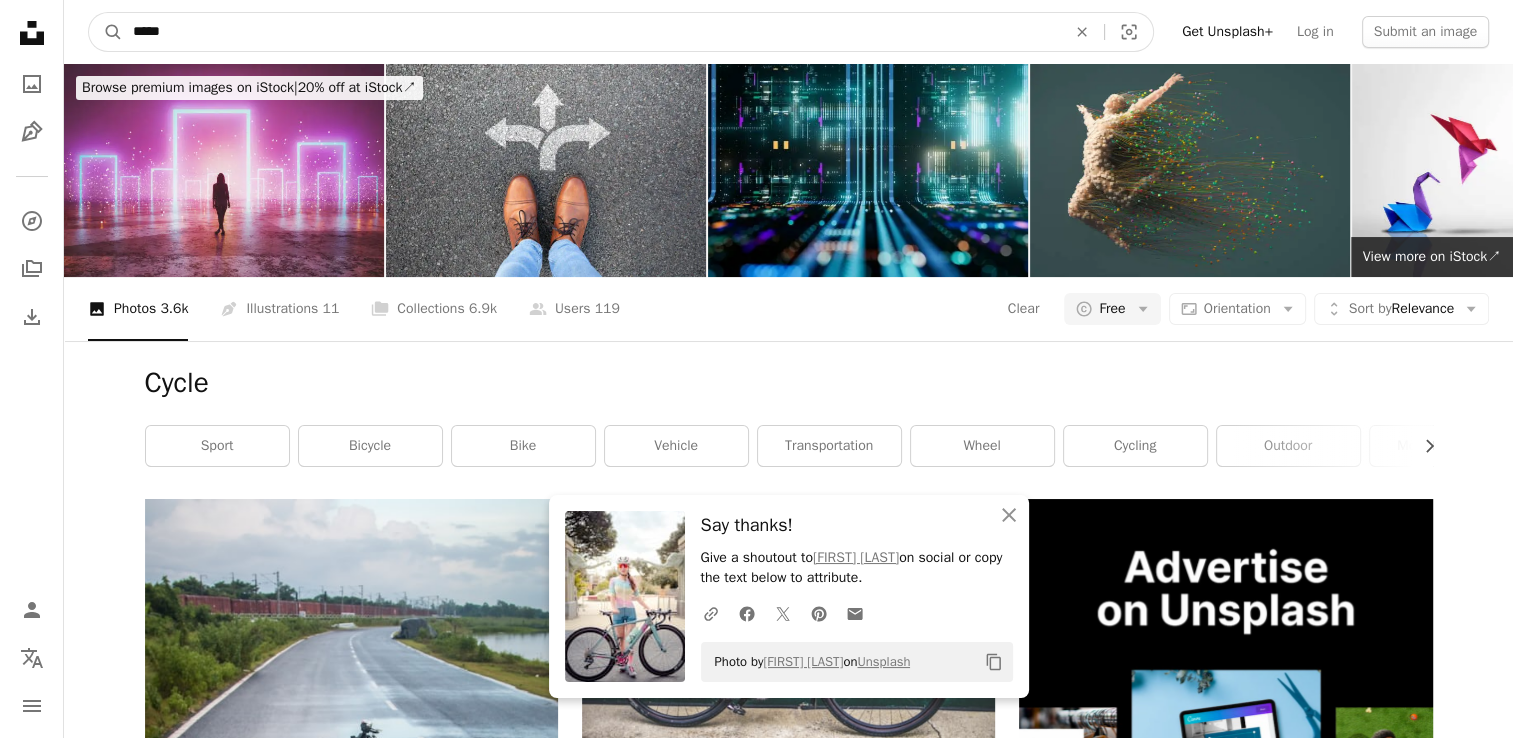 drag, startPoint x: 256, startPoint y: 18, endPoint x: 0, endPoint y: 17, distance: 256.00195 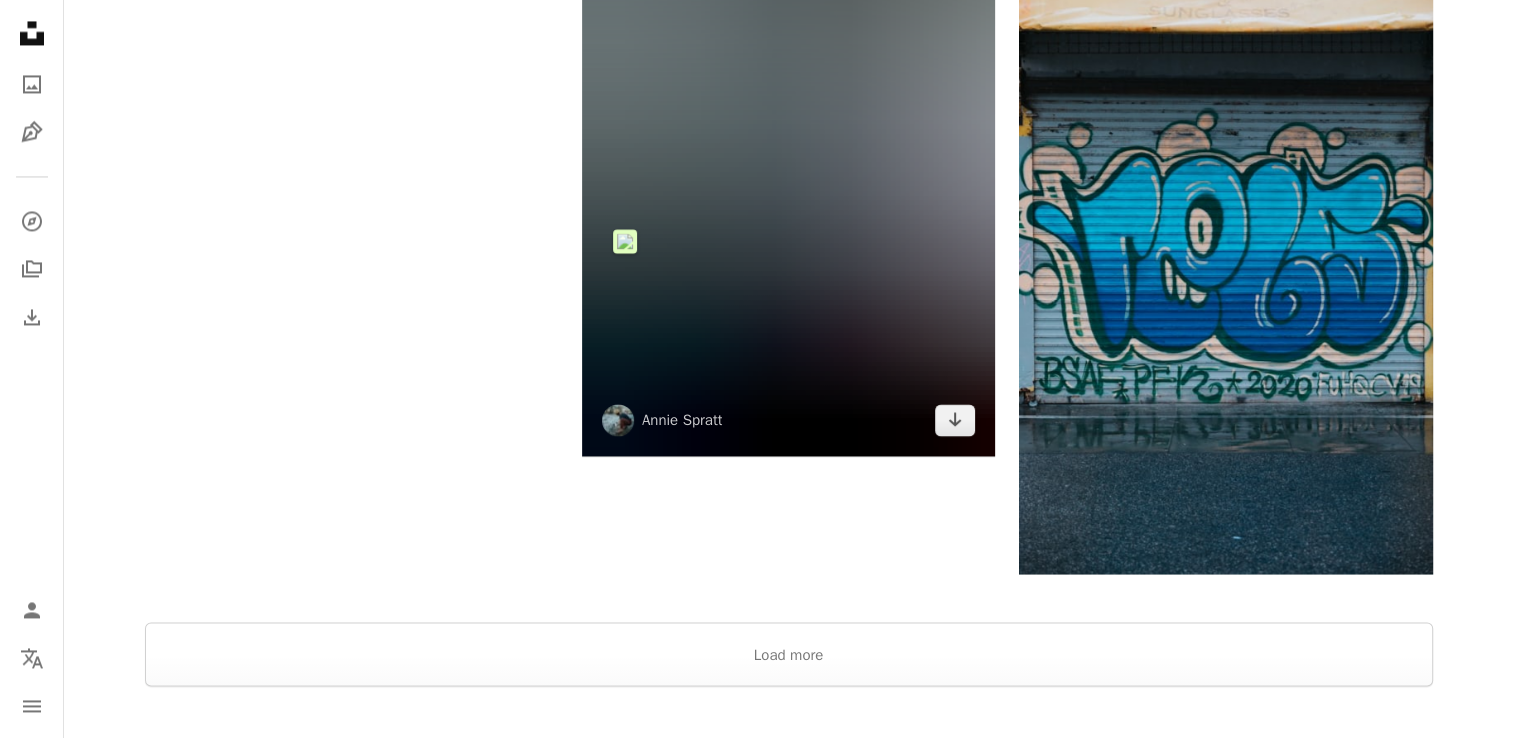 scroll, scrollTop: 3700, scrollLeft: 0, axis: vertical 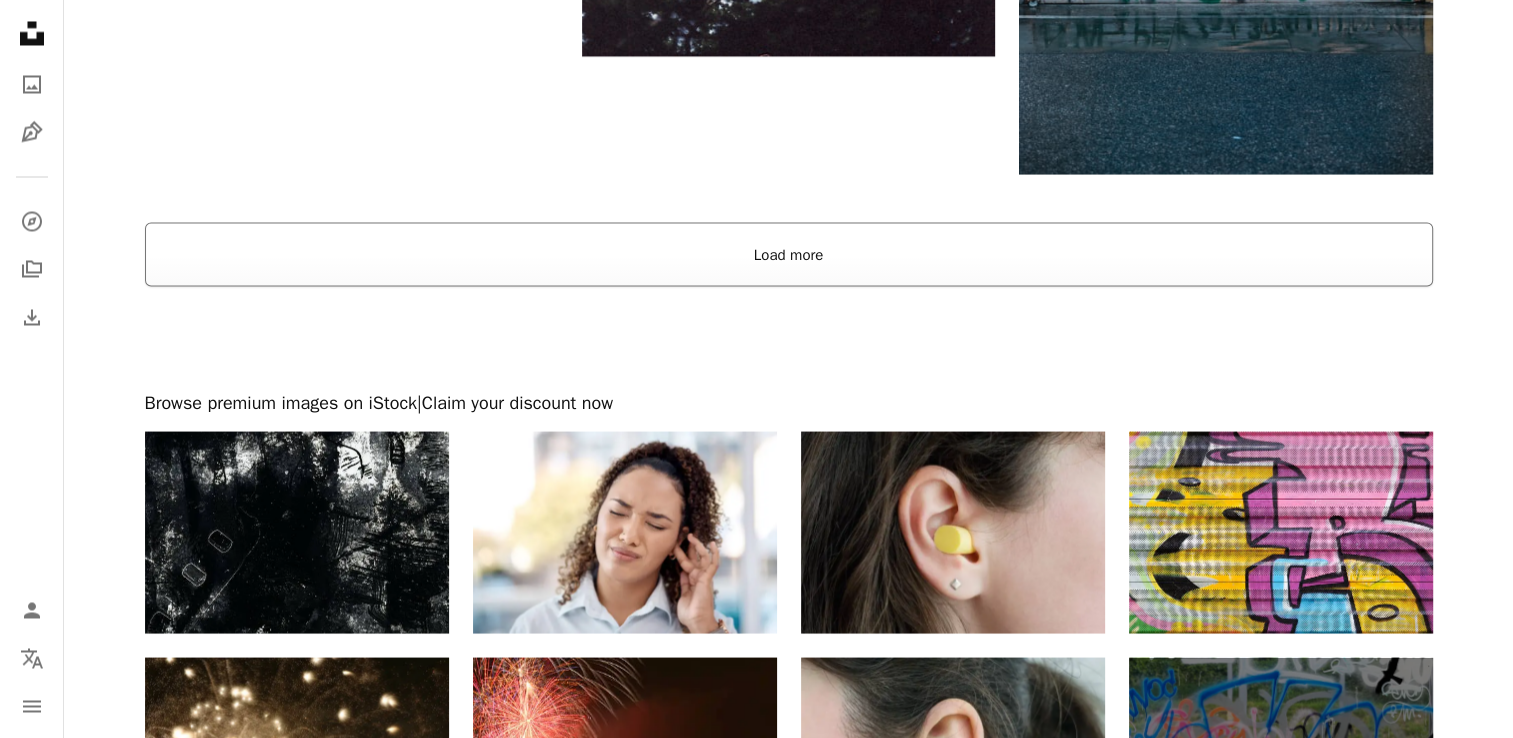 click on "Load more" at bounding box center (789, 254) 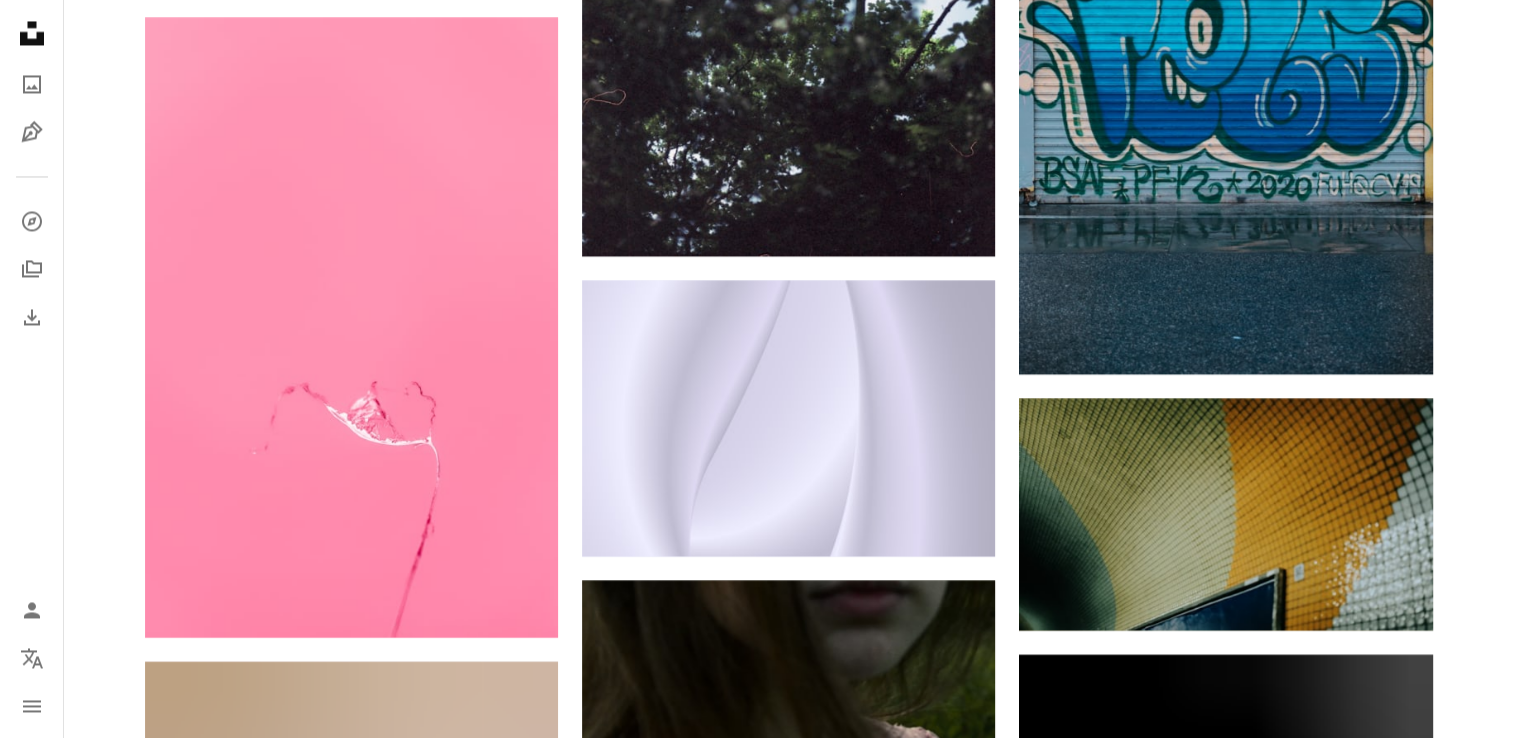 scroll, scrollTop: 4000, scrollLeft: 0, axis: vertical 